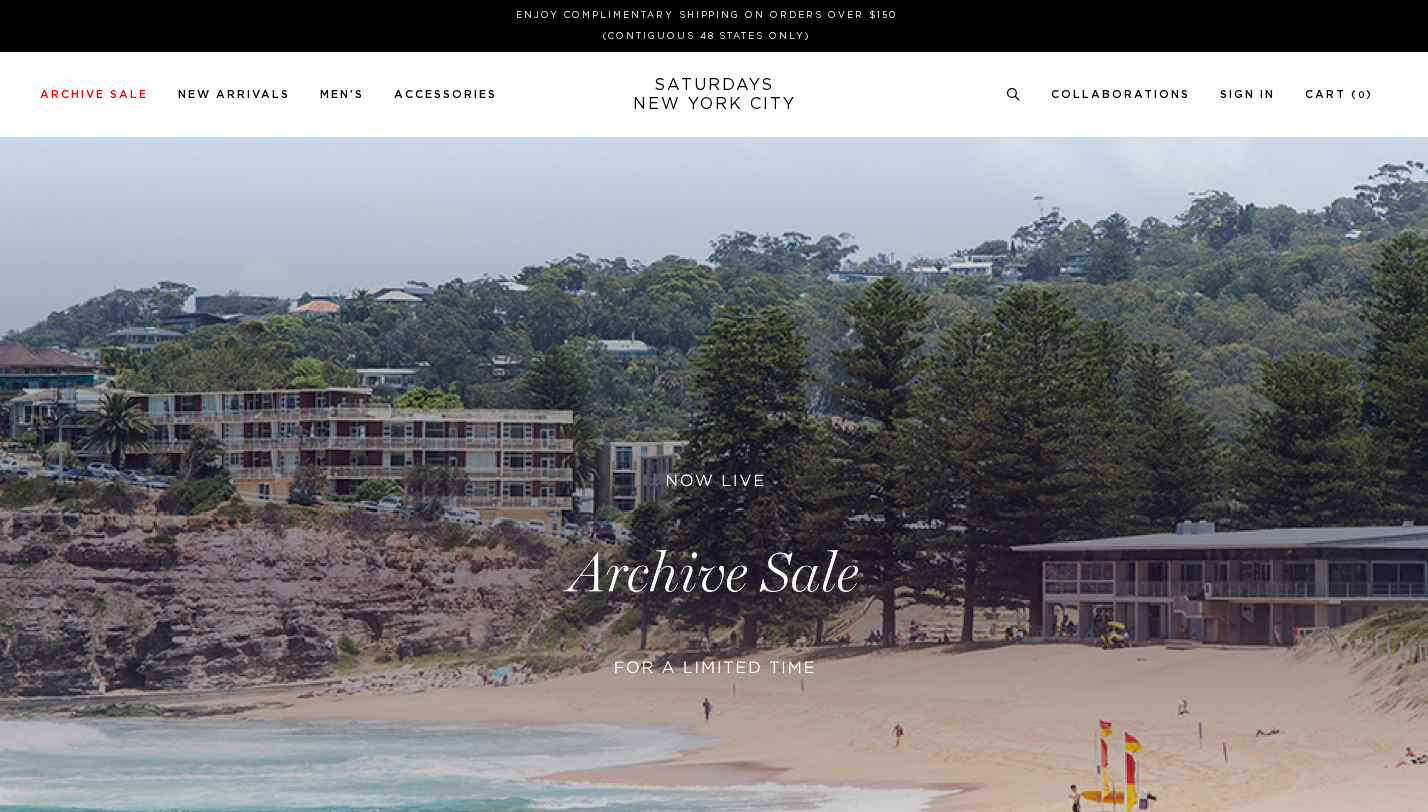 scroll, scrollTop: 0, scrollLeft: 0, axis: both 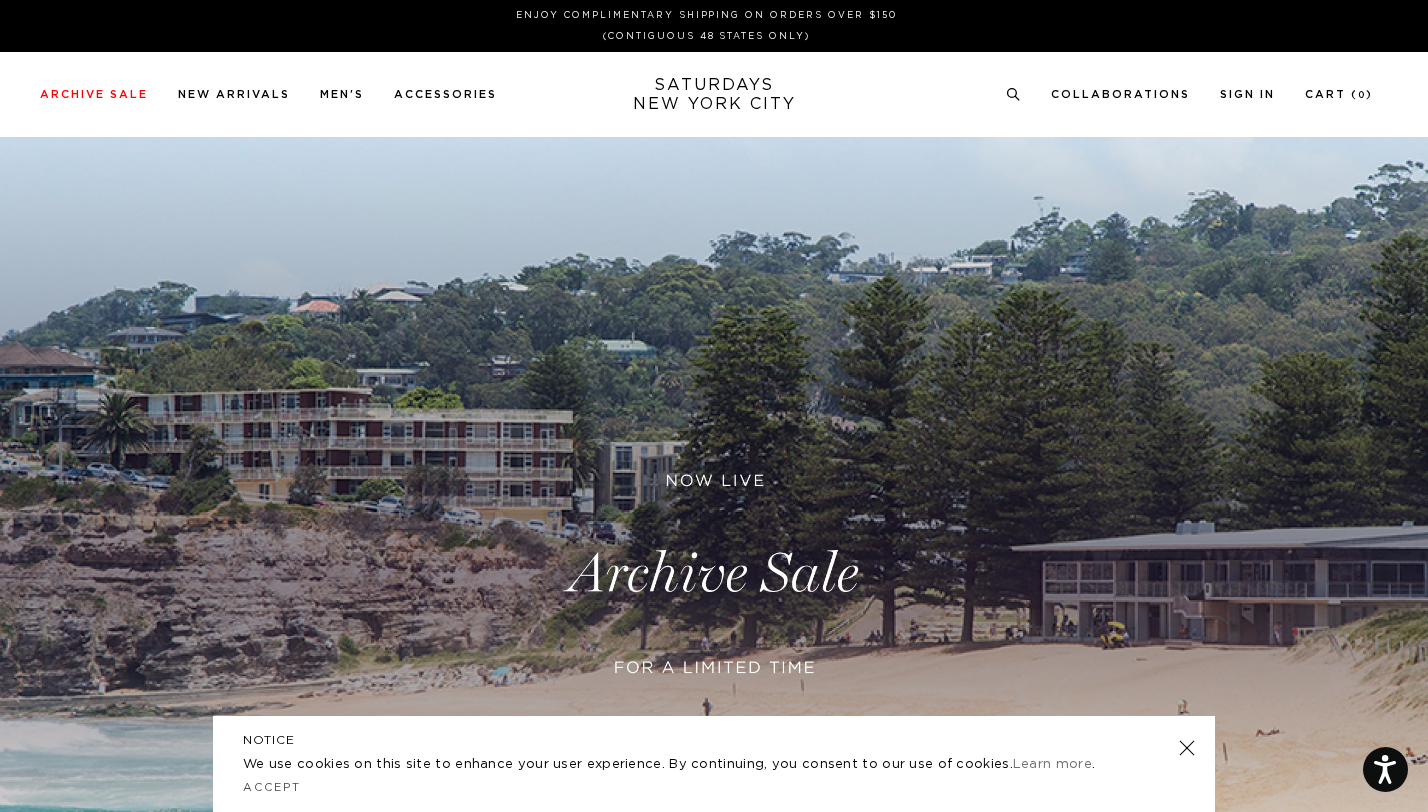 click at bounding box center [1187, 748] 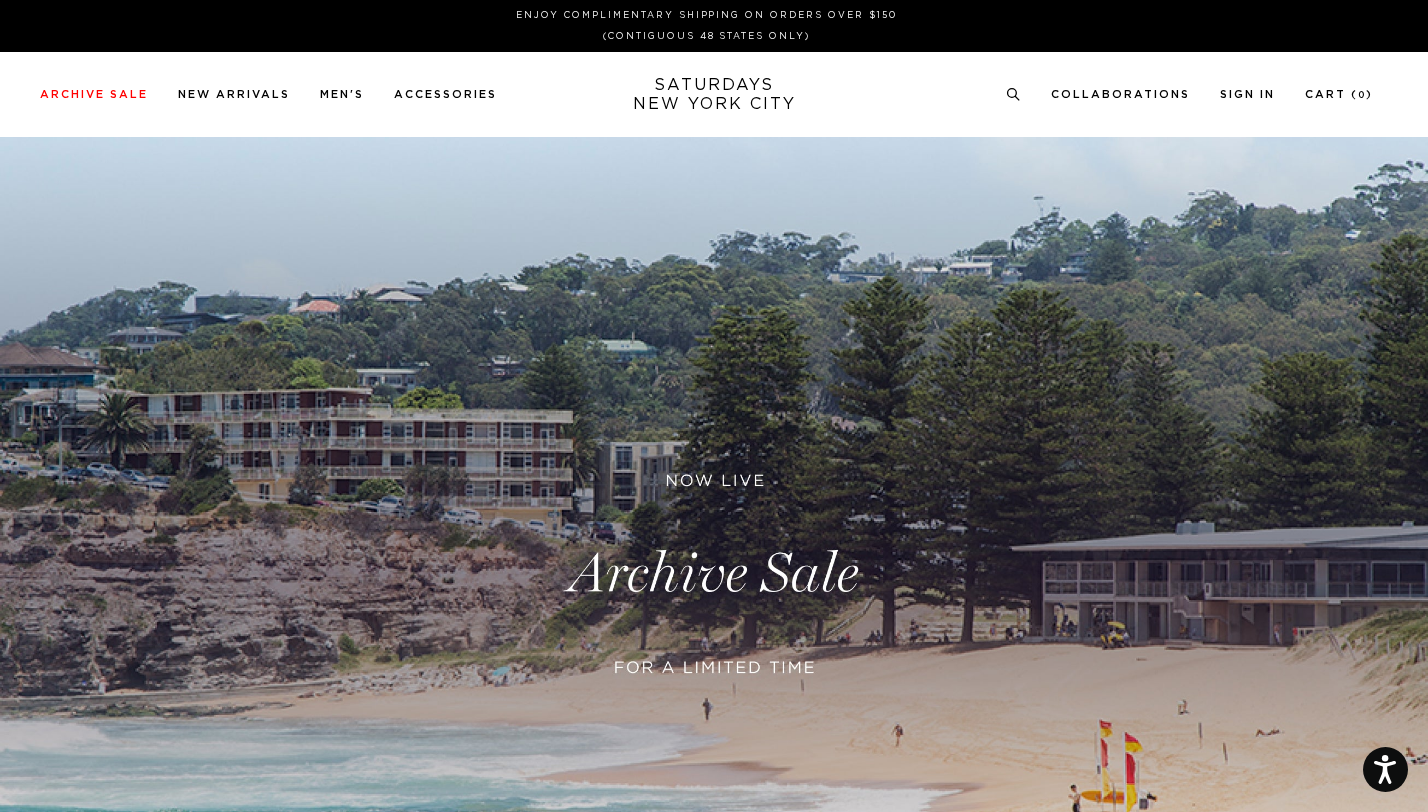 click at bounding box center [714, 574] 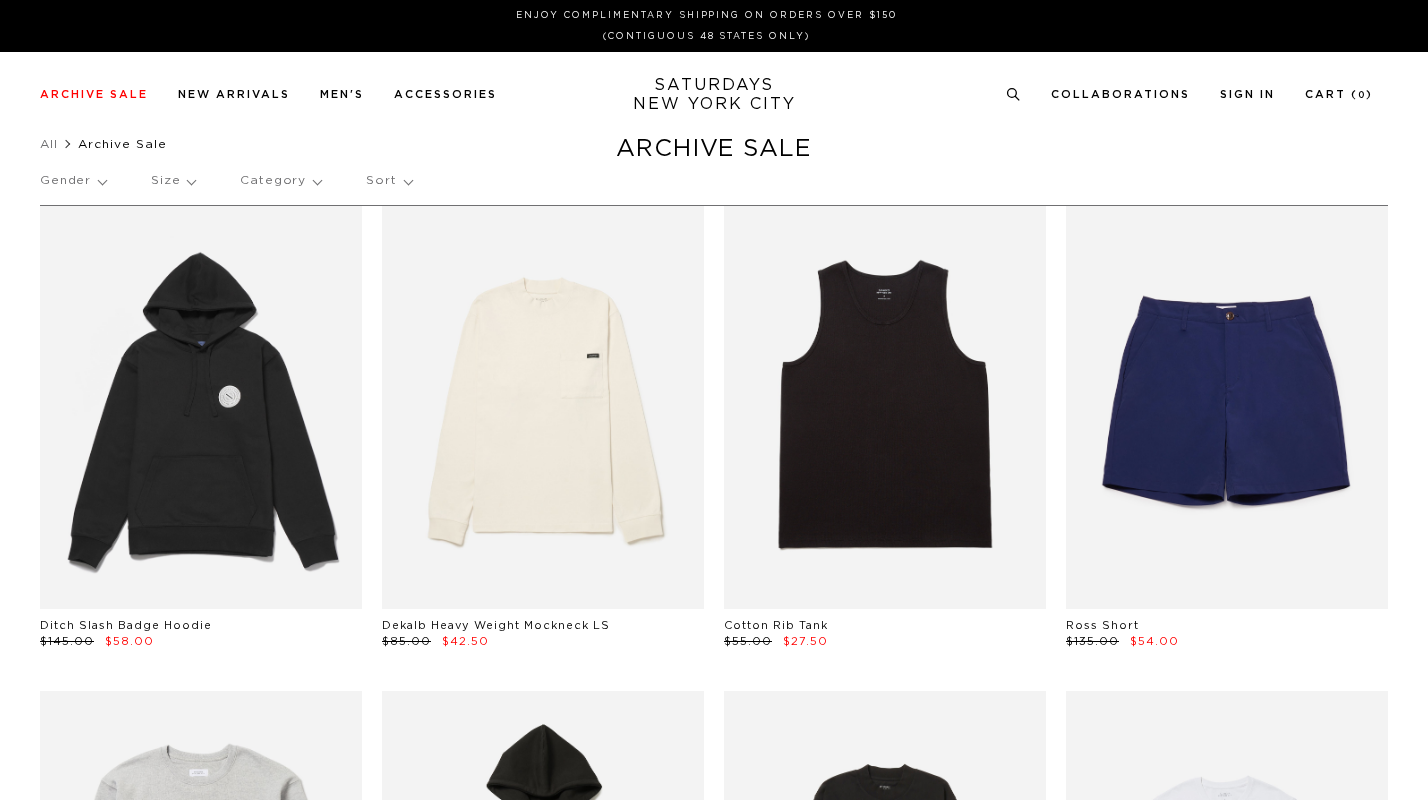 scroll, scrollTop: 0, scrollLeft: 0, axis: both 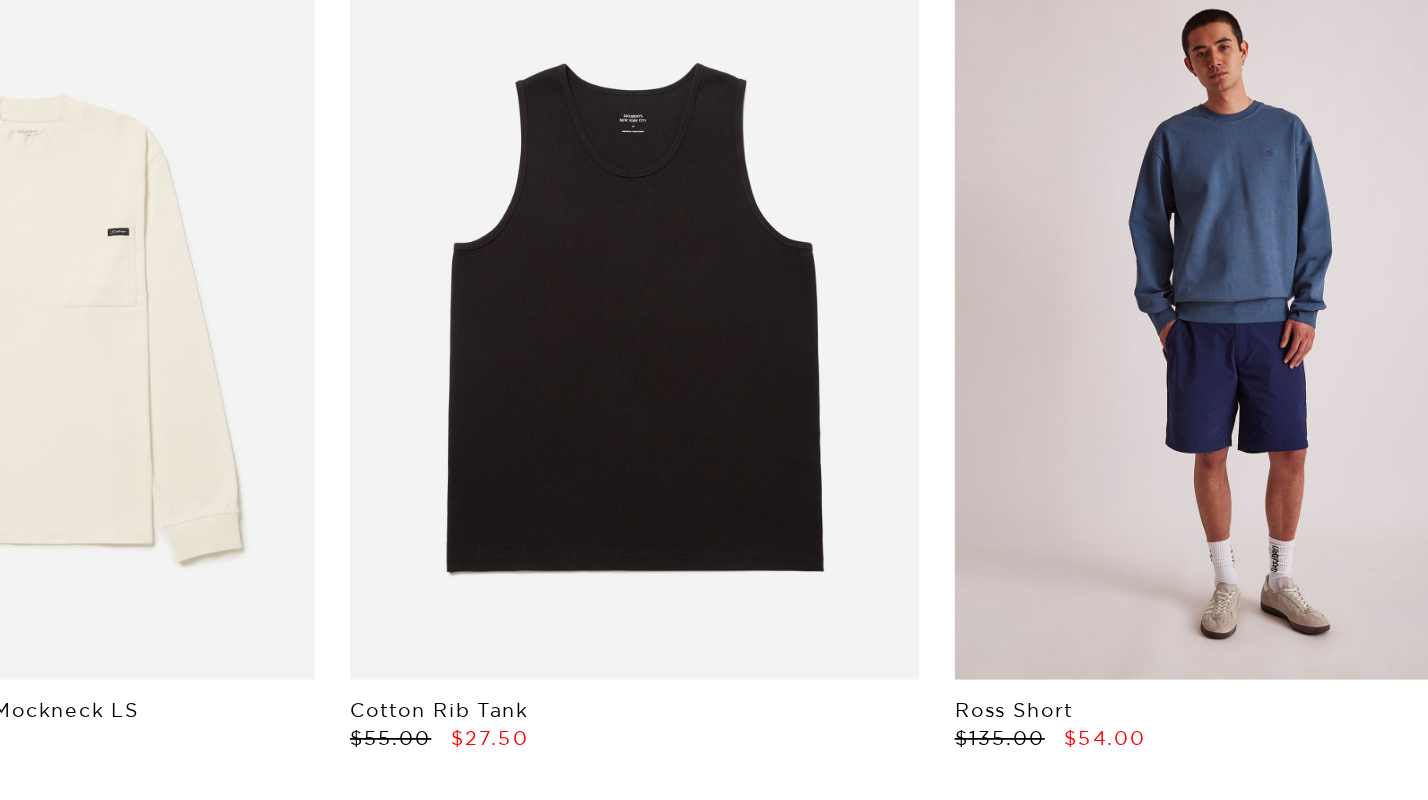click at bounding box center [1227, 407] 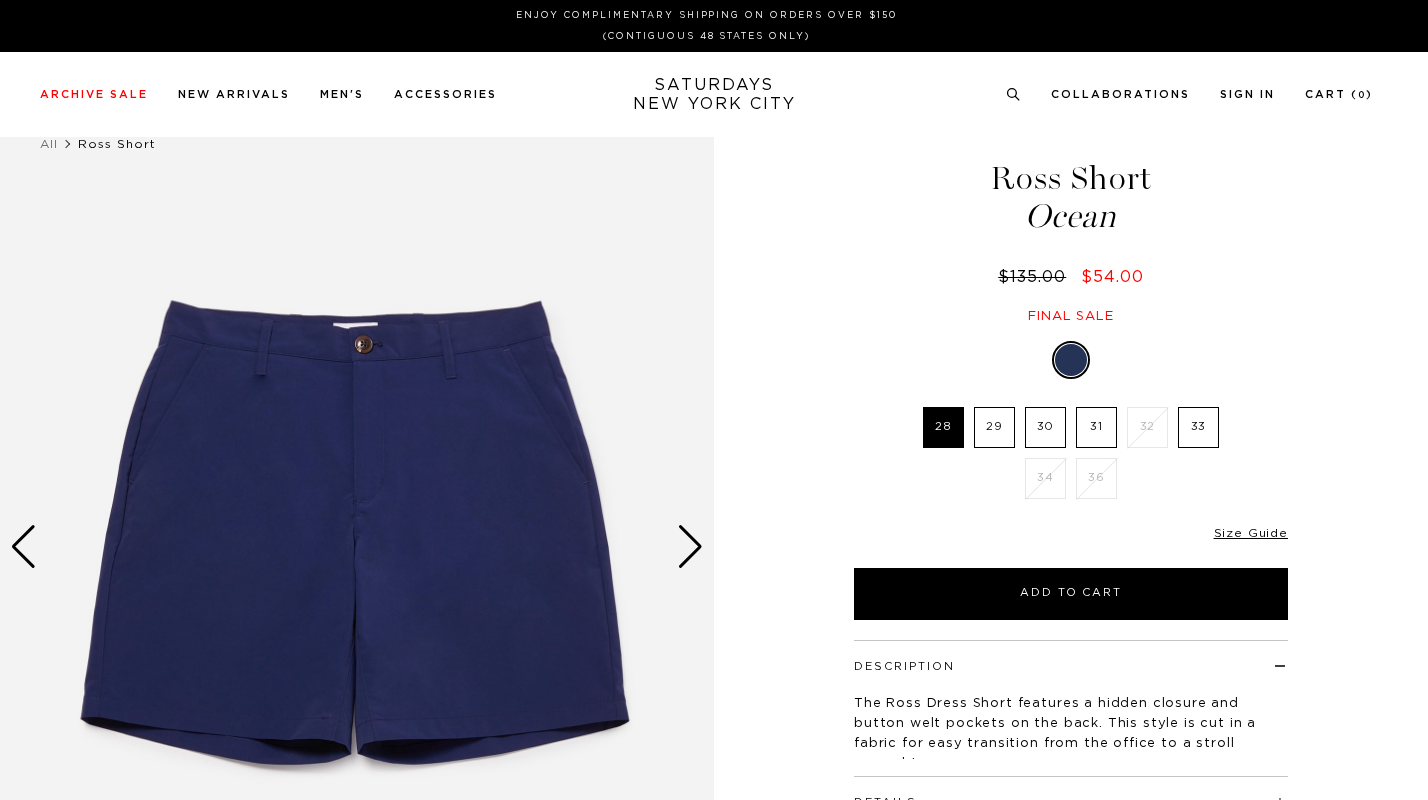scroll, scrollTop: 0, scrollLeft: 0, axis: both 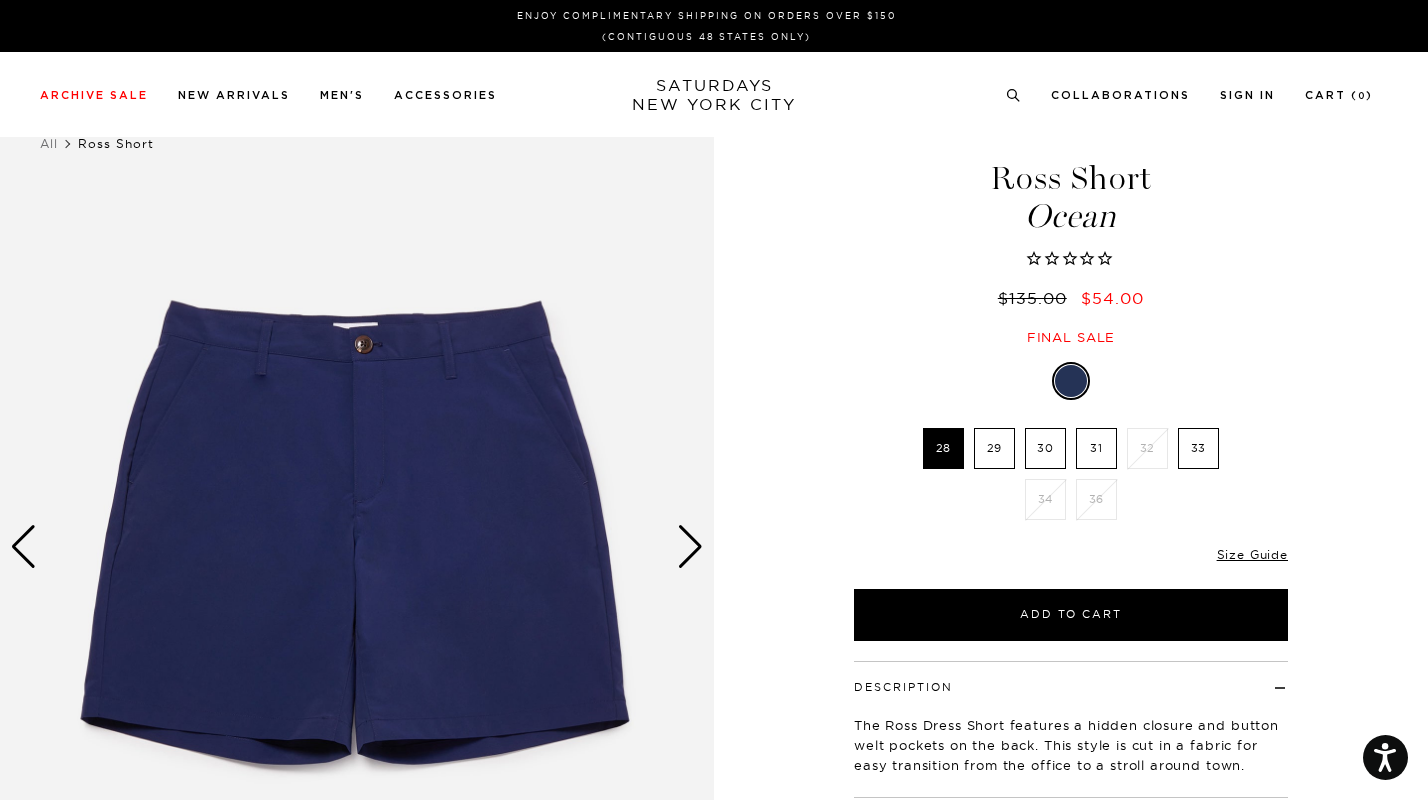 click at bounding box center (690, 547) 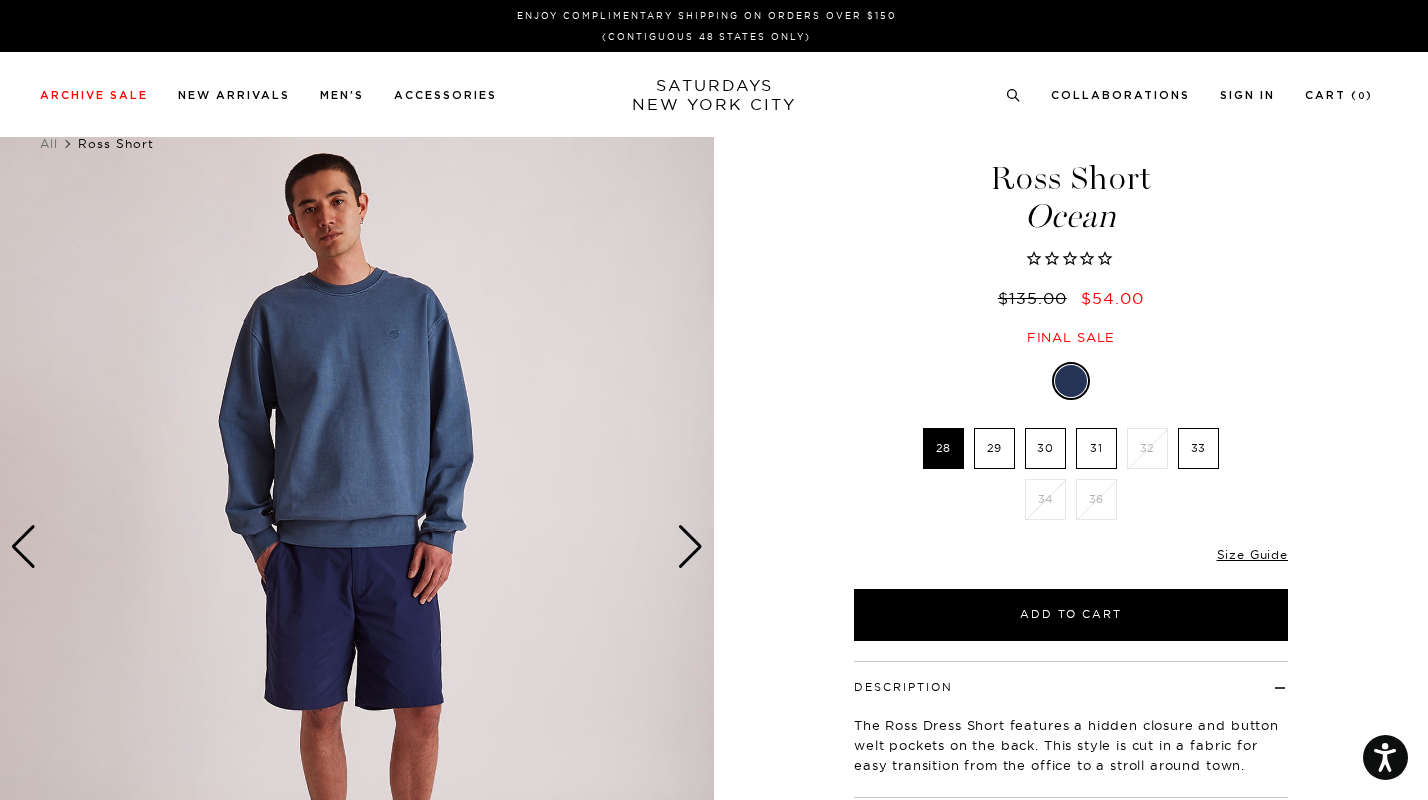 click at bounding box center [690, 547] 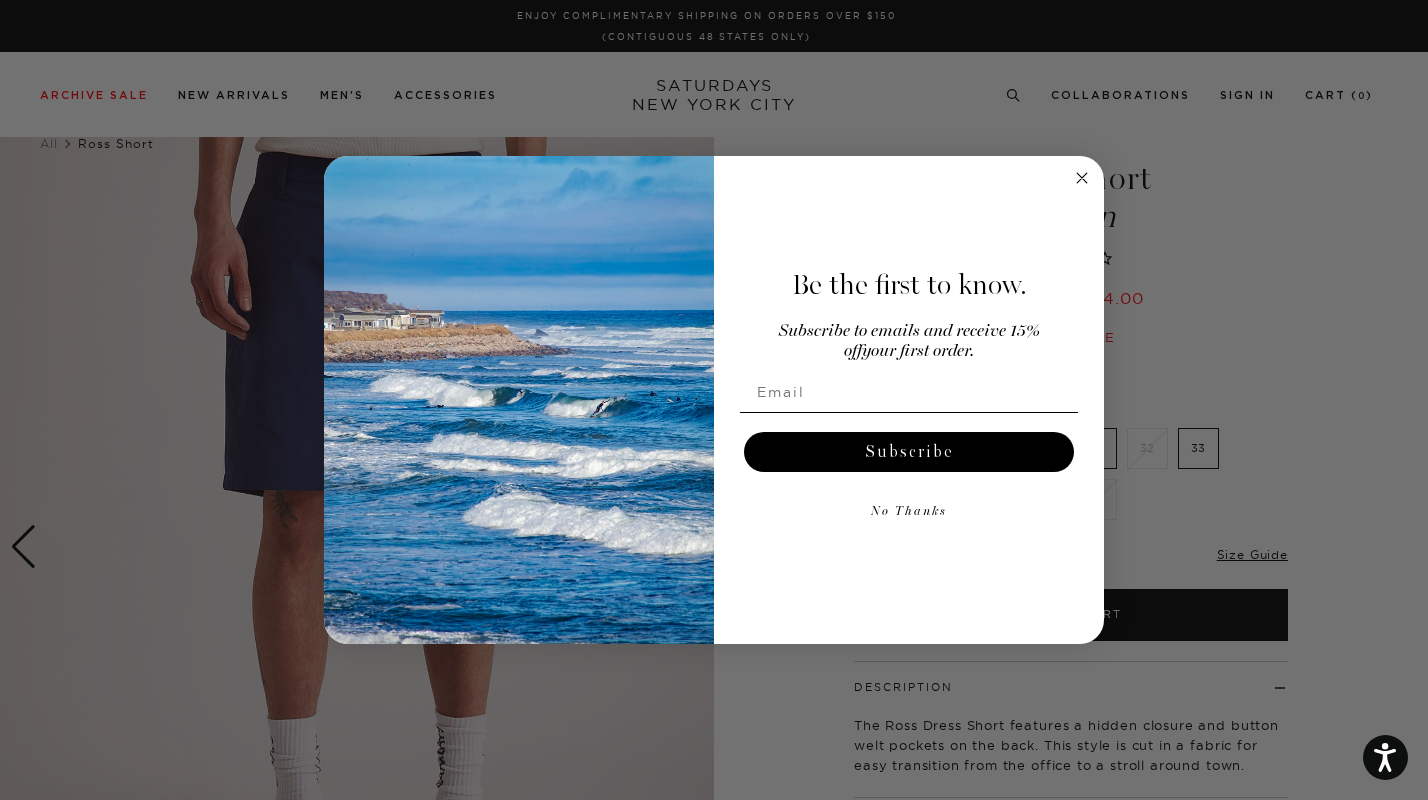 click on "Close dialog Be the first to know. Subscribe to emails and receive 15%
off  your first order. Subscribe No Thanks Submit" at bounding box center (714, 400) 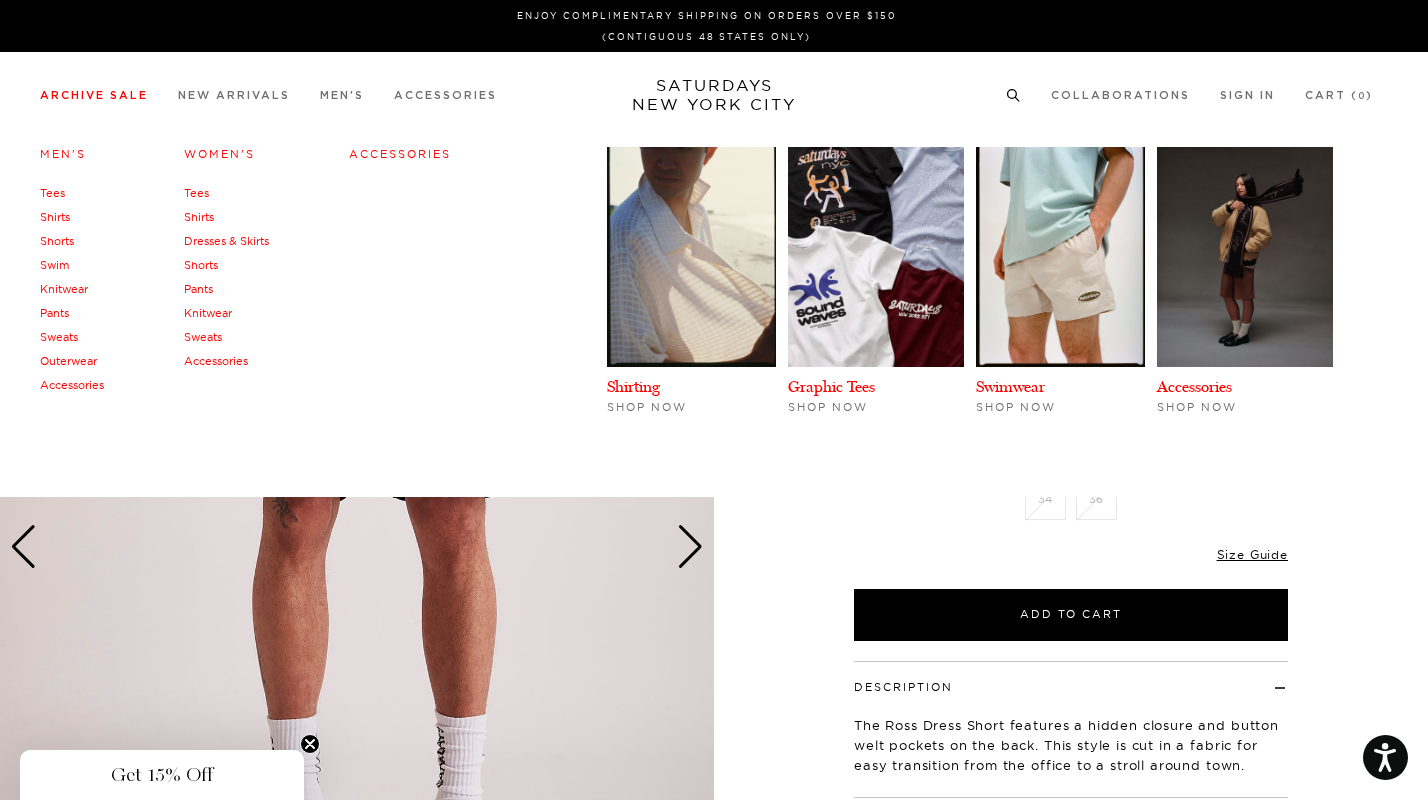 click on "Archive Sale" at bounding box center (94, 95) 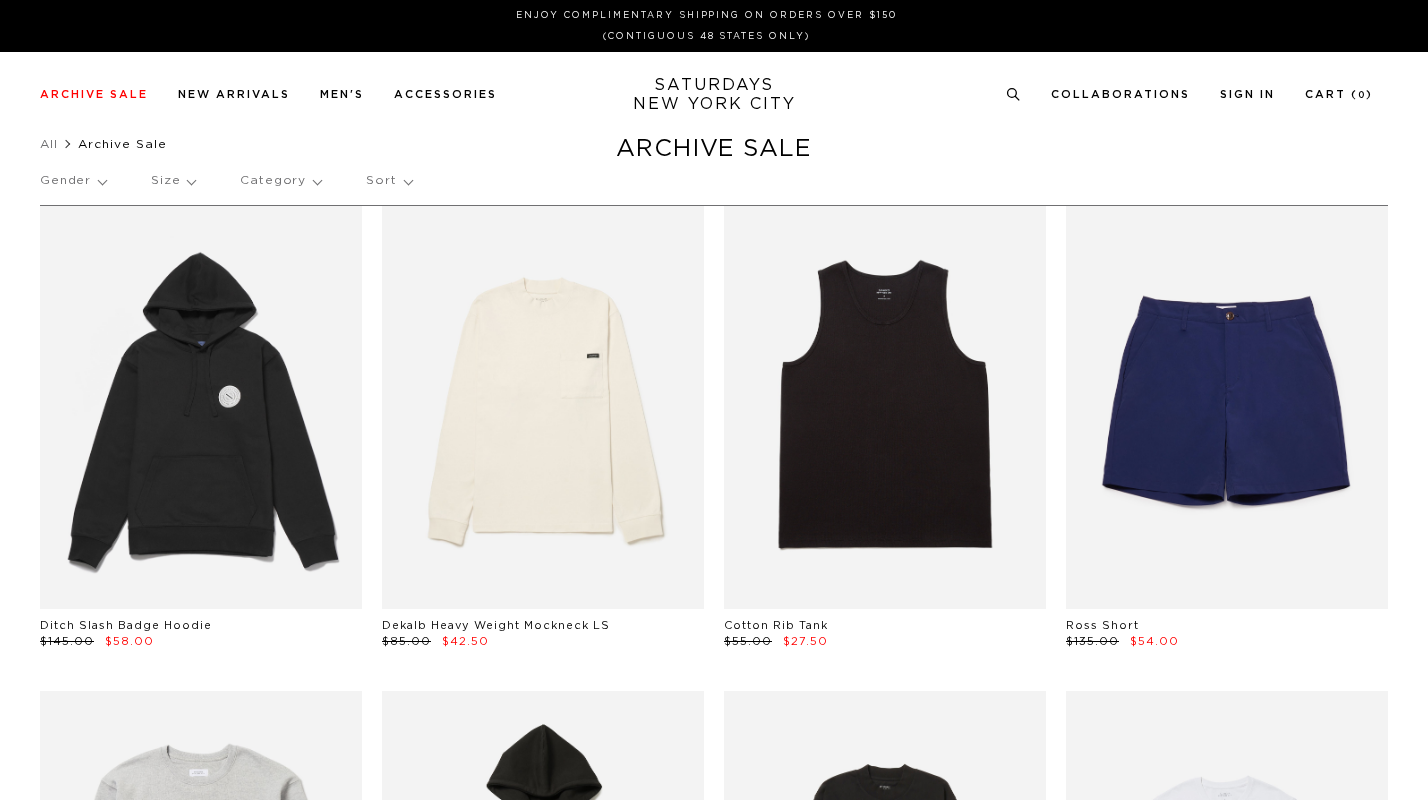 scroll, scrollTop: 0, scrollLeft: 0, axis: both 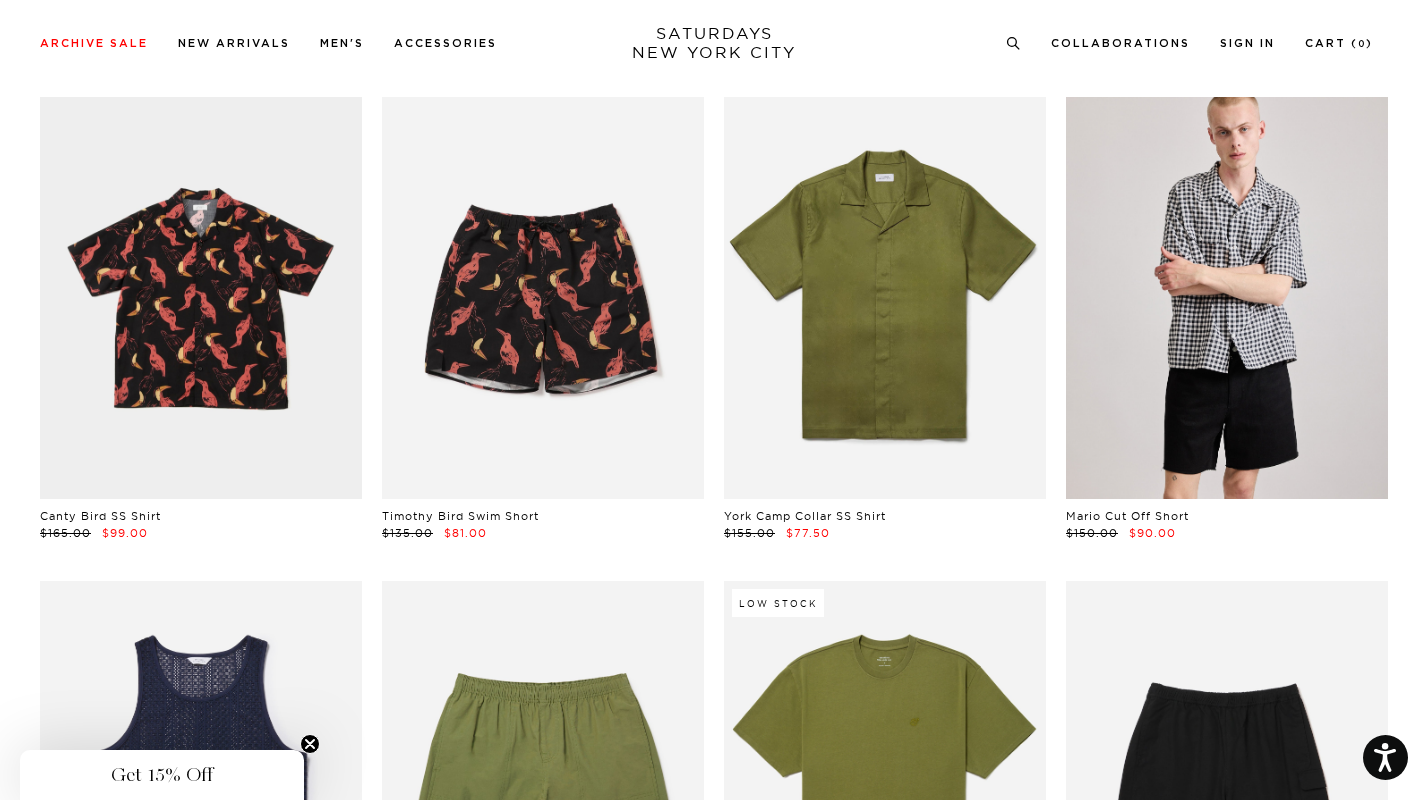 click at bounding box center (1227, 298) 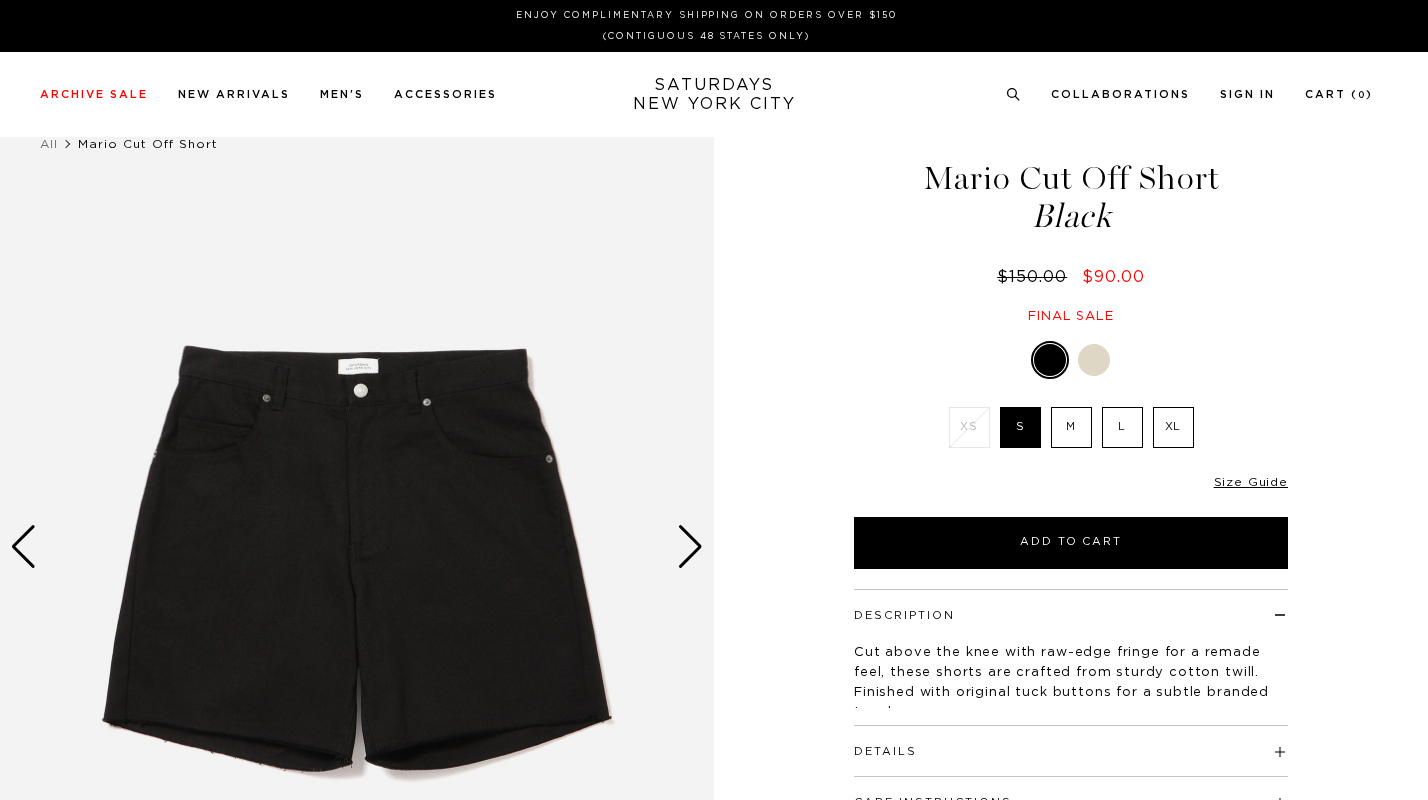 scroll, scrollTop: 0, scrollLeft: 0, axis: both 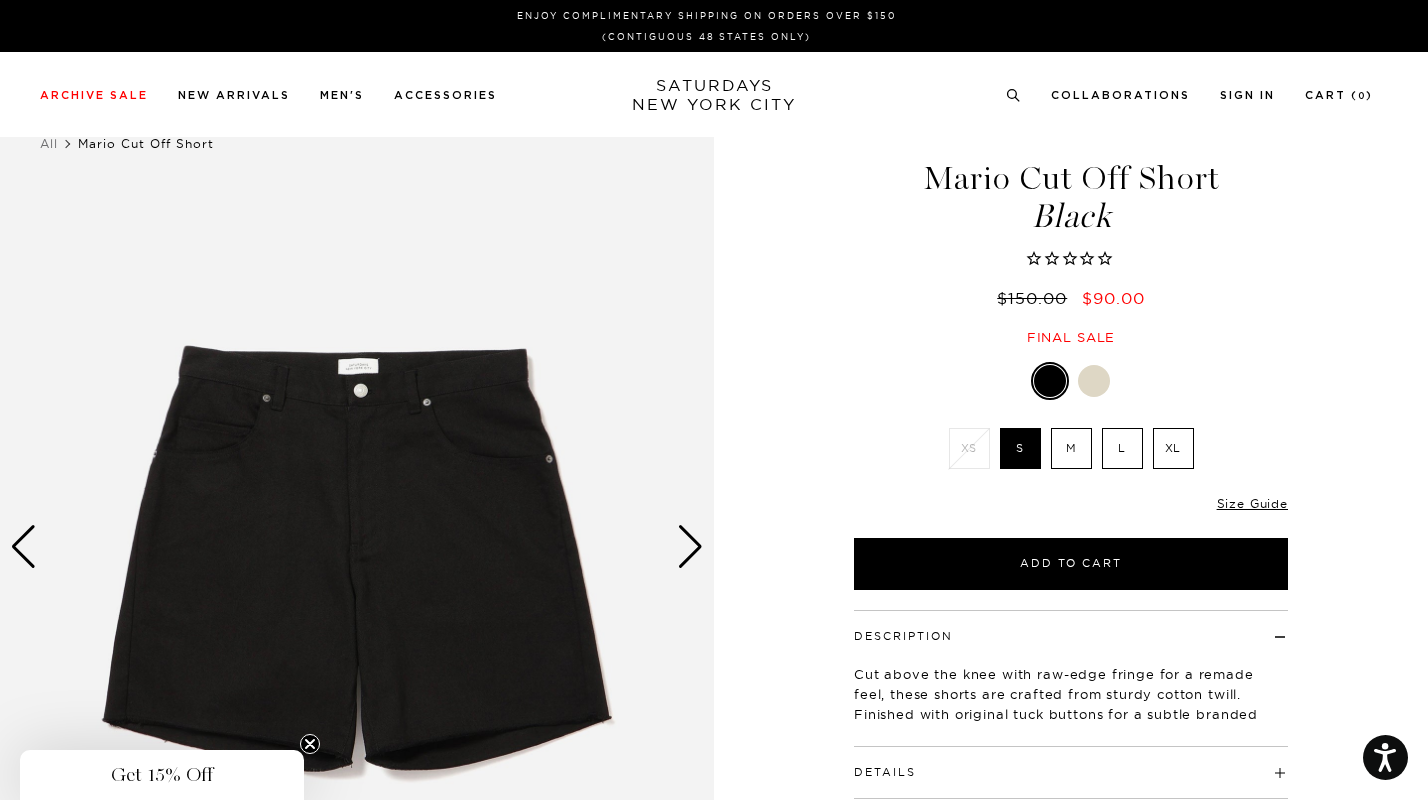 click at bounding box center (690, 547) 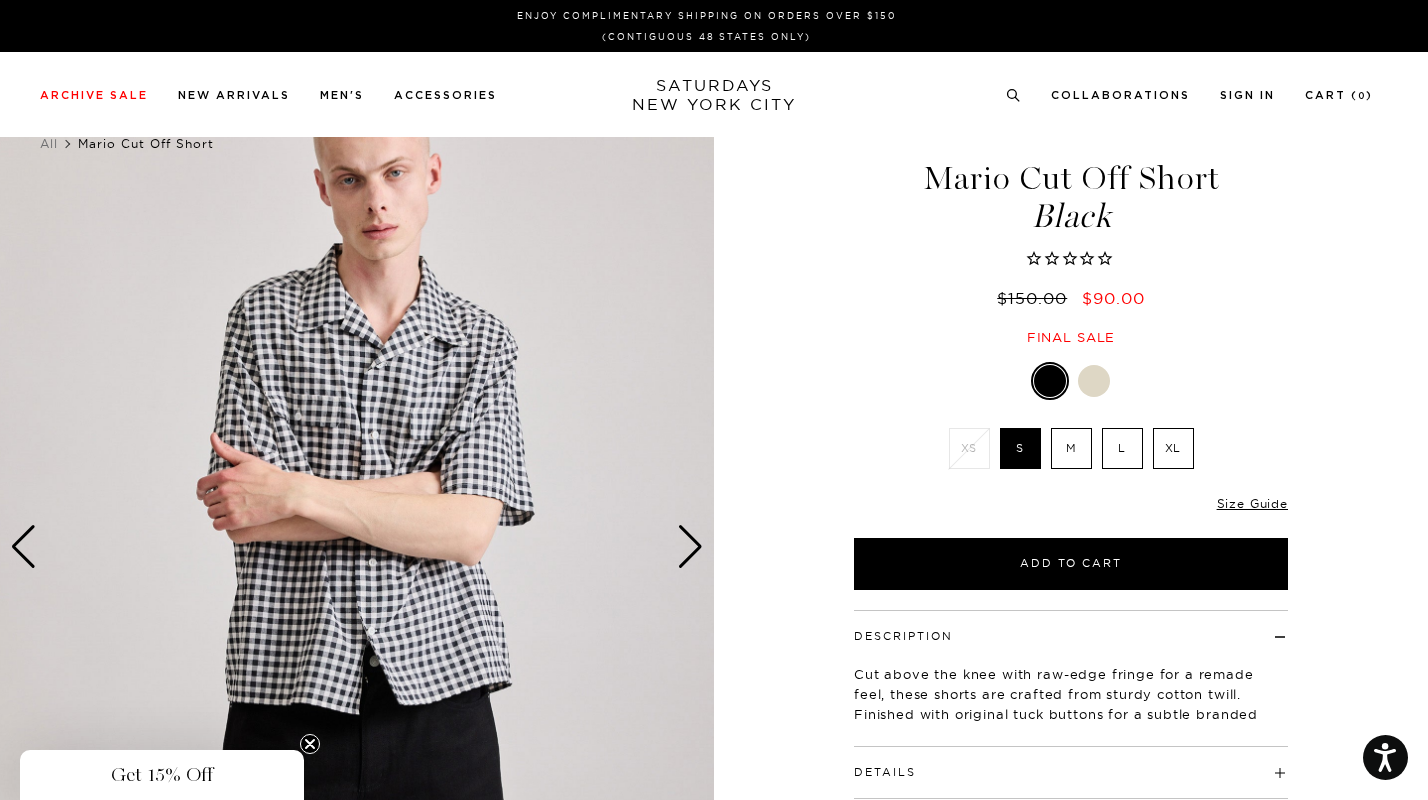 click at bounding box center (690, 547) 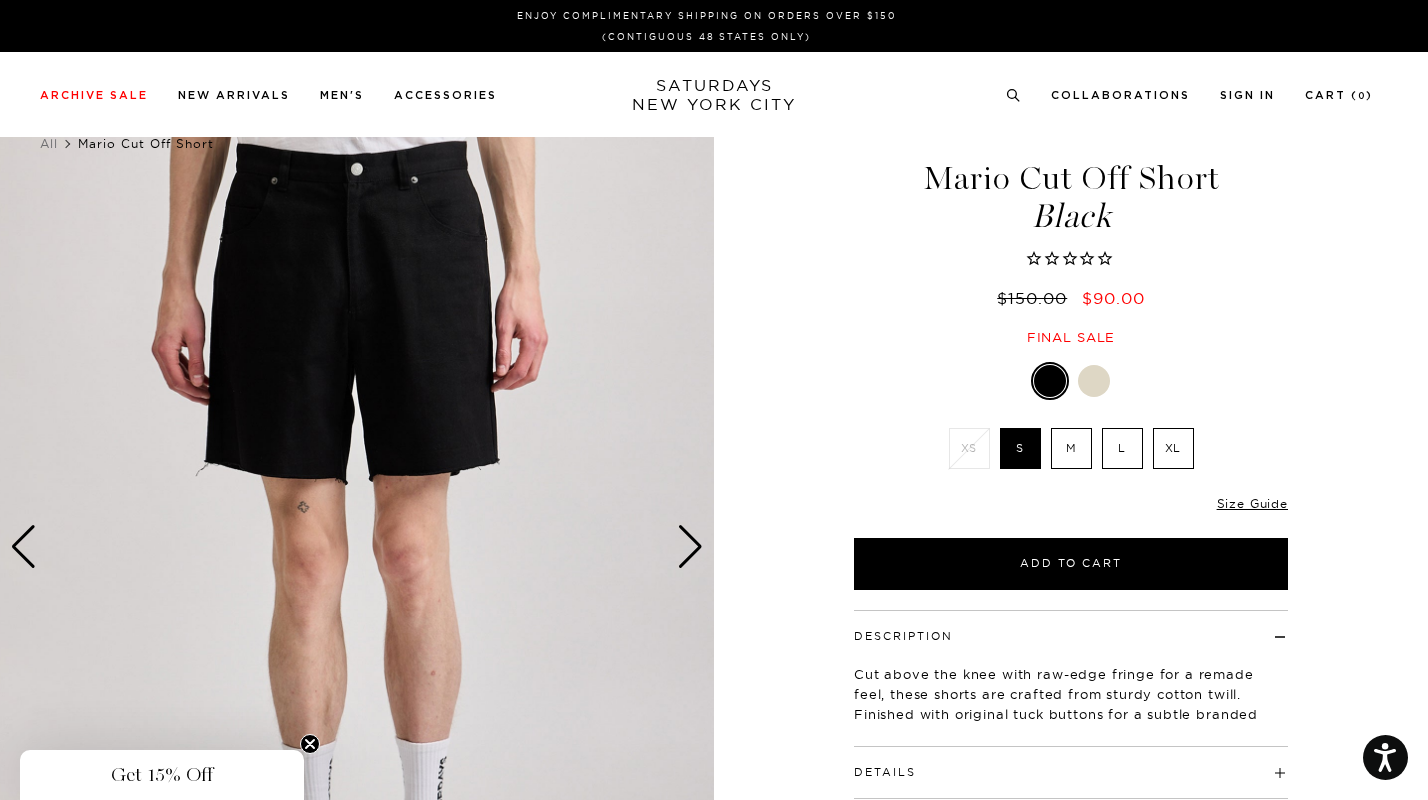 click at bounding box center [690, 547] 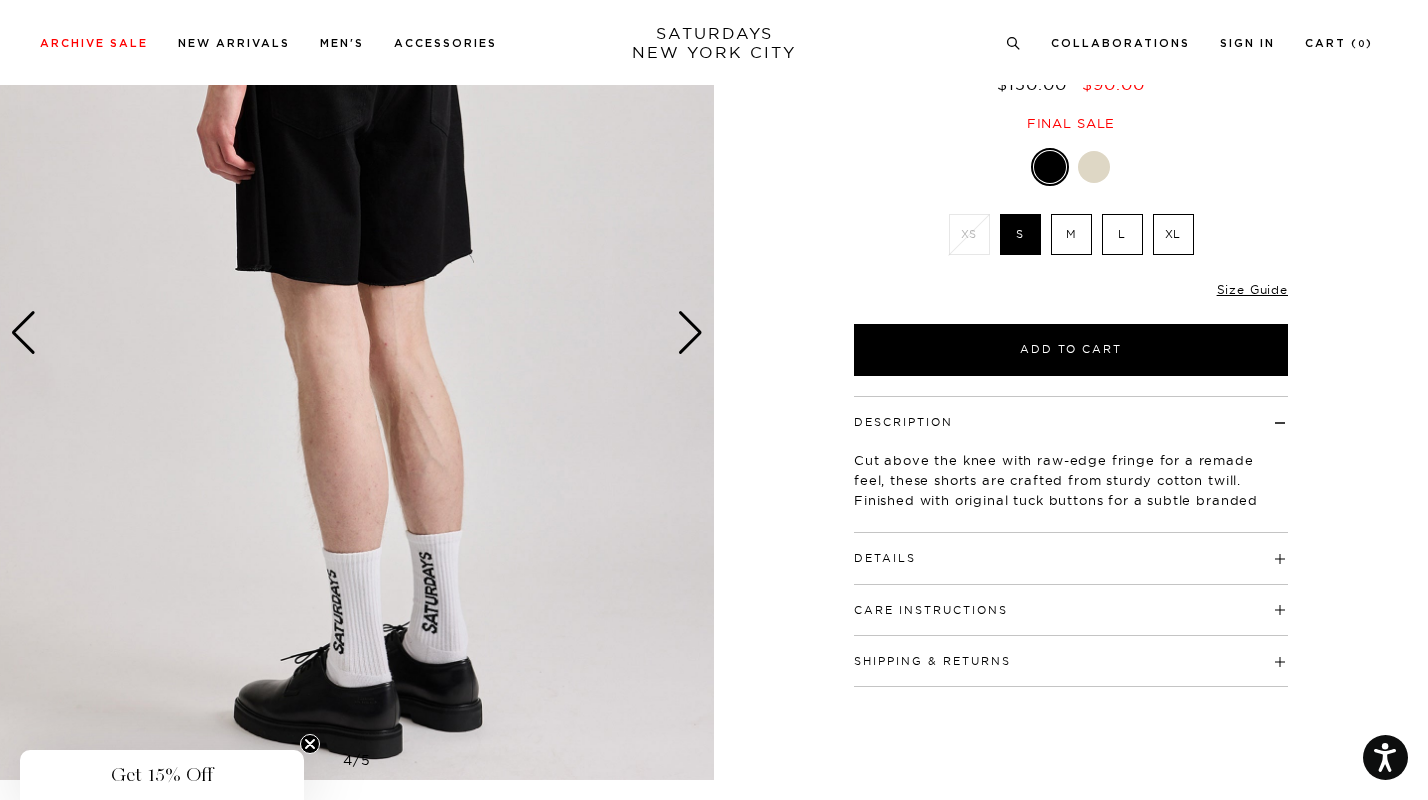 scroll, scrollTop: 279, scrollLeft: 0, axis: vertical 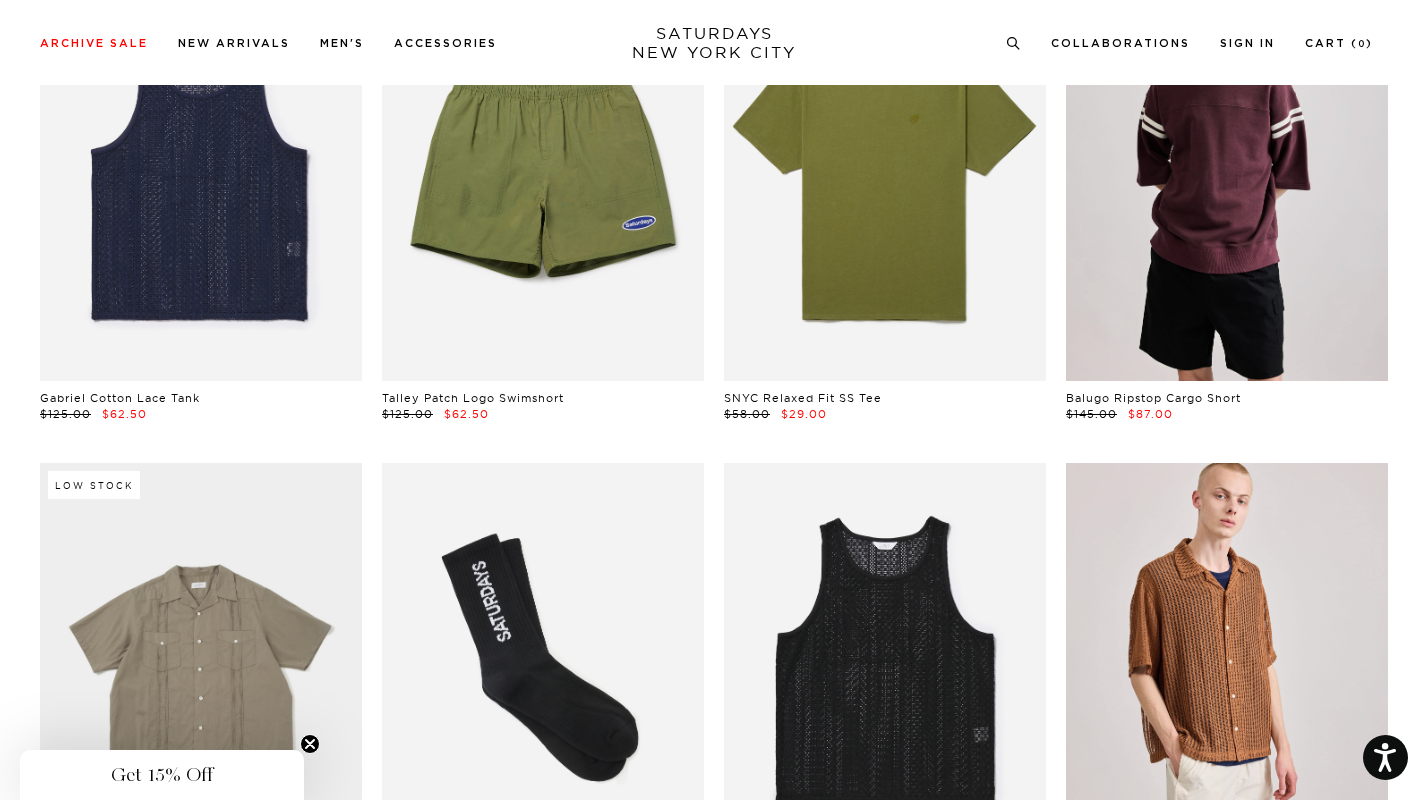 click at bounding box center [1227, 179] 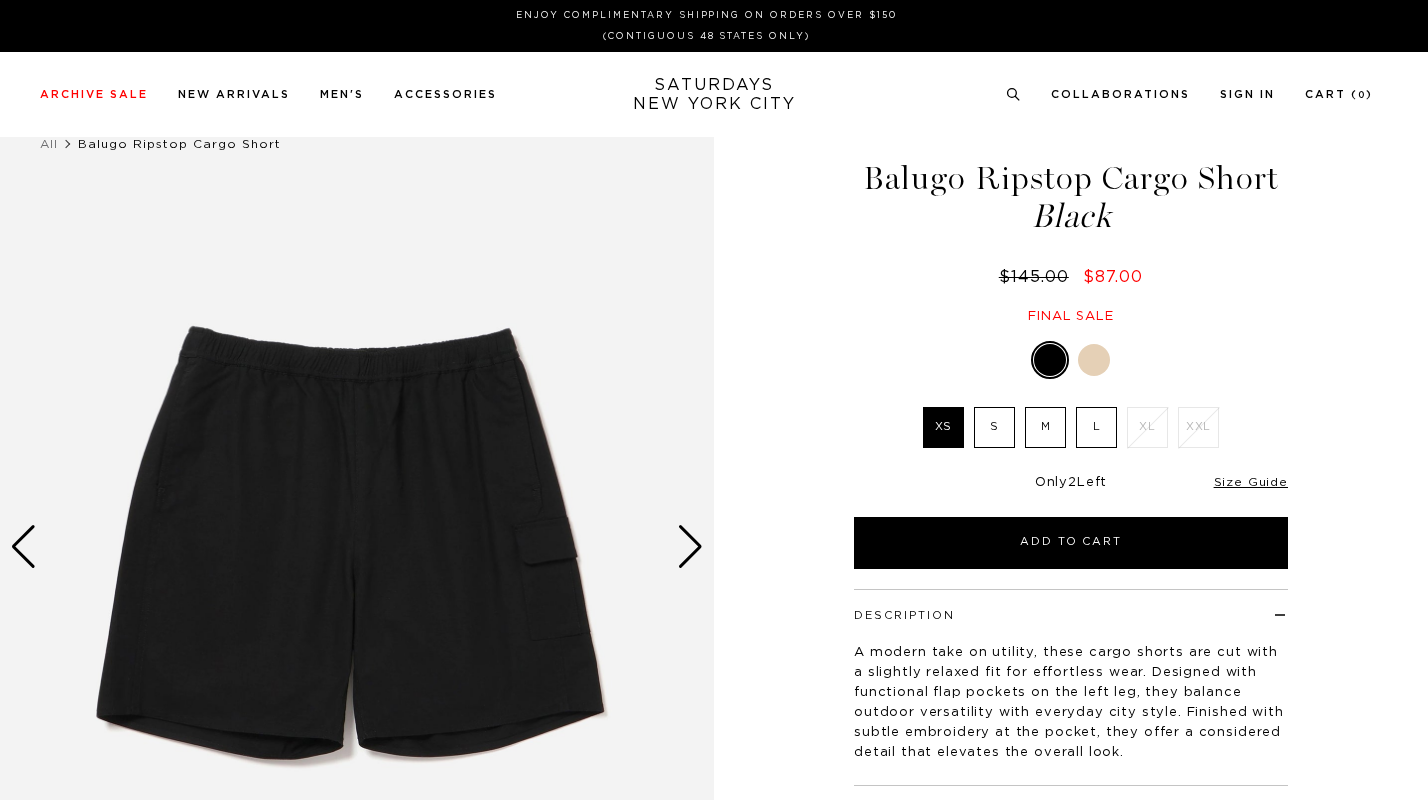 scroll, scrollTop: 0, scrollLeft: 0, axis: both 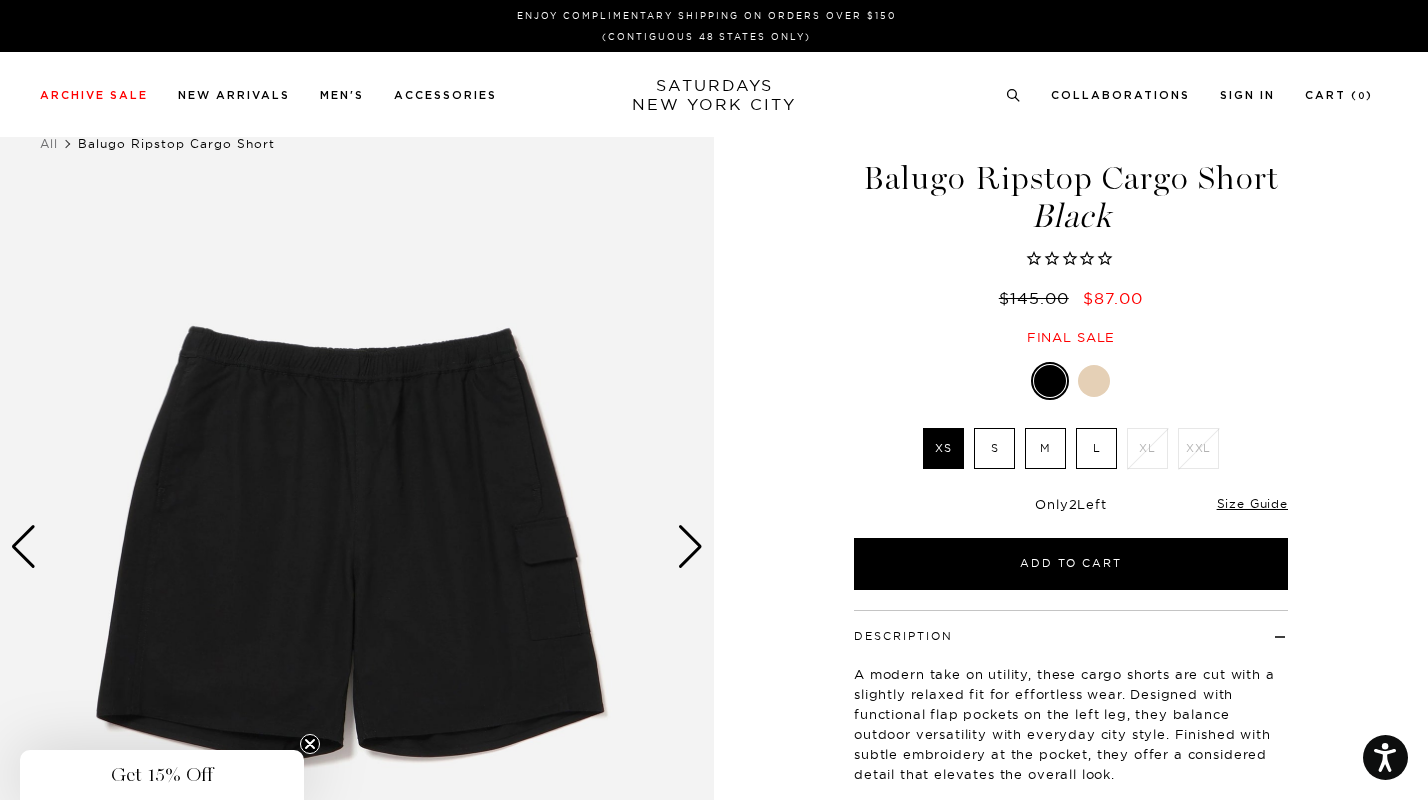click at bounding box center [357, 547] 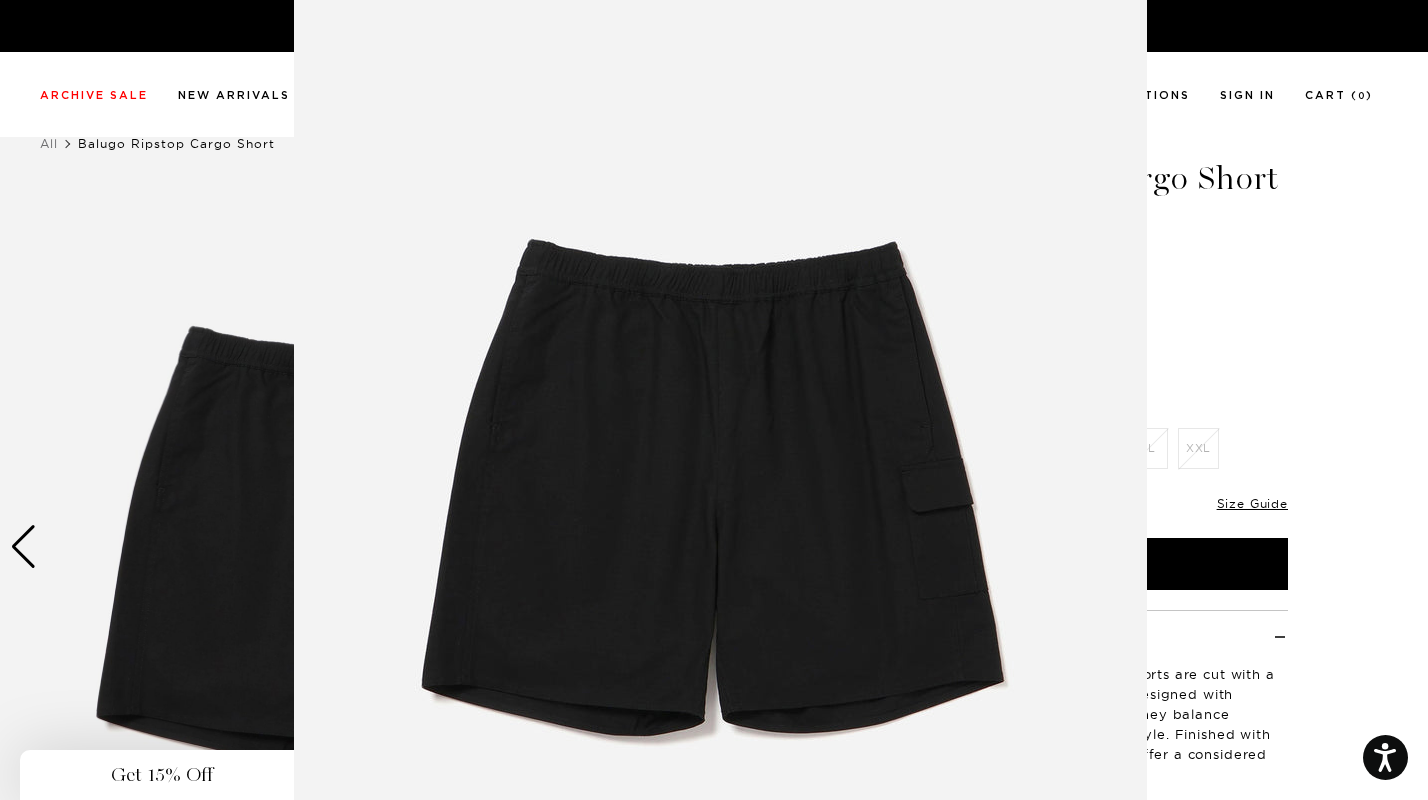 scroll, scrollTop: 15, scrollLeft: 0, axis: vertical 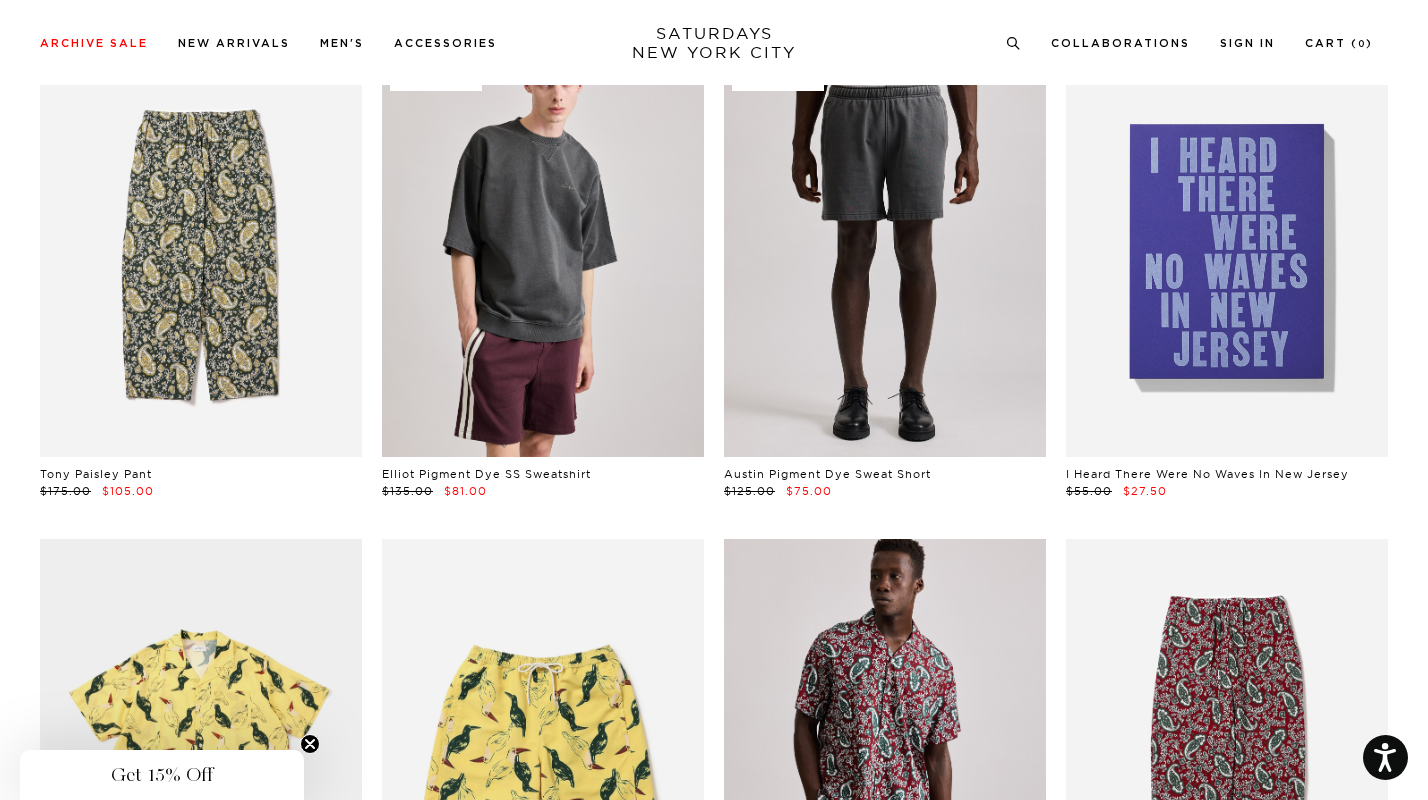 click at bounding box center (885, 256) 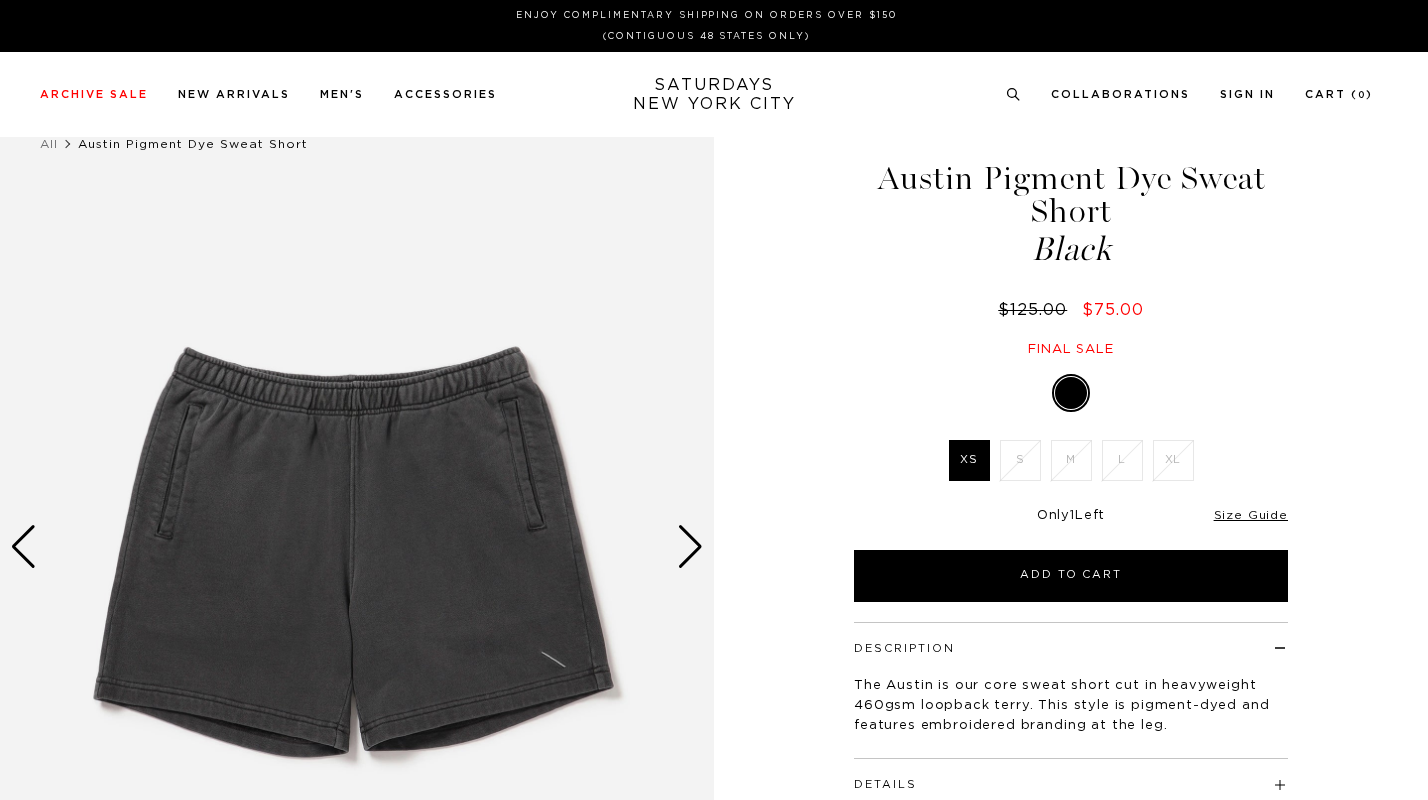 scroll, scrollTop: 0, scrollLeft: 0, axis: both 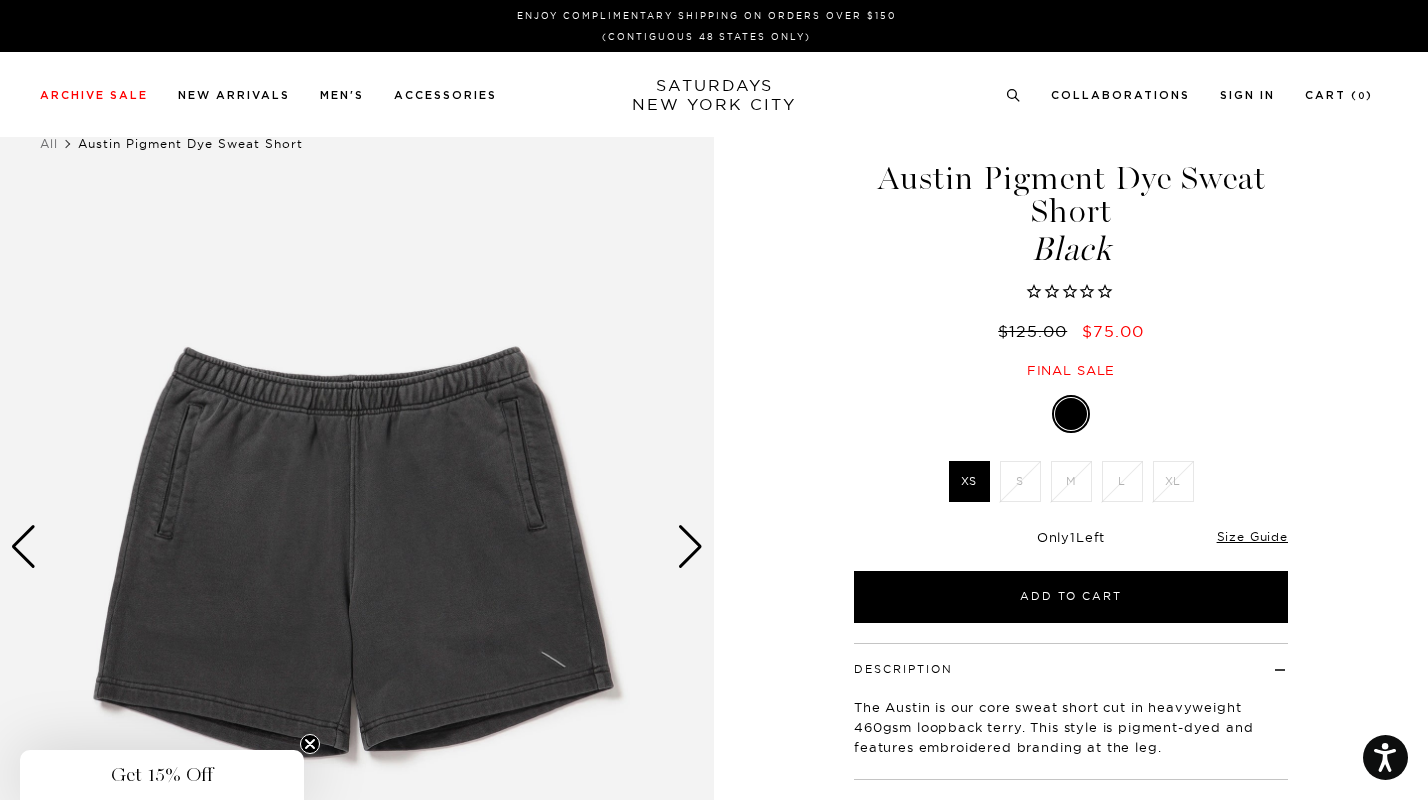 click at bounding box center [690, 547] 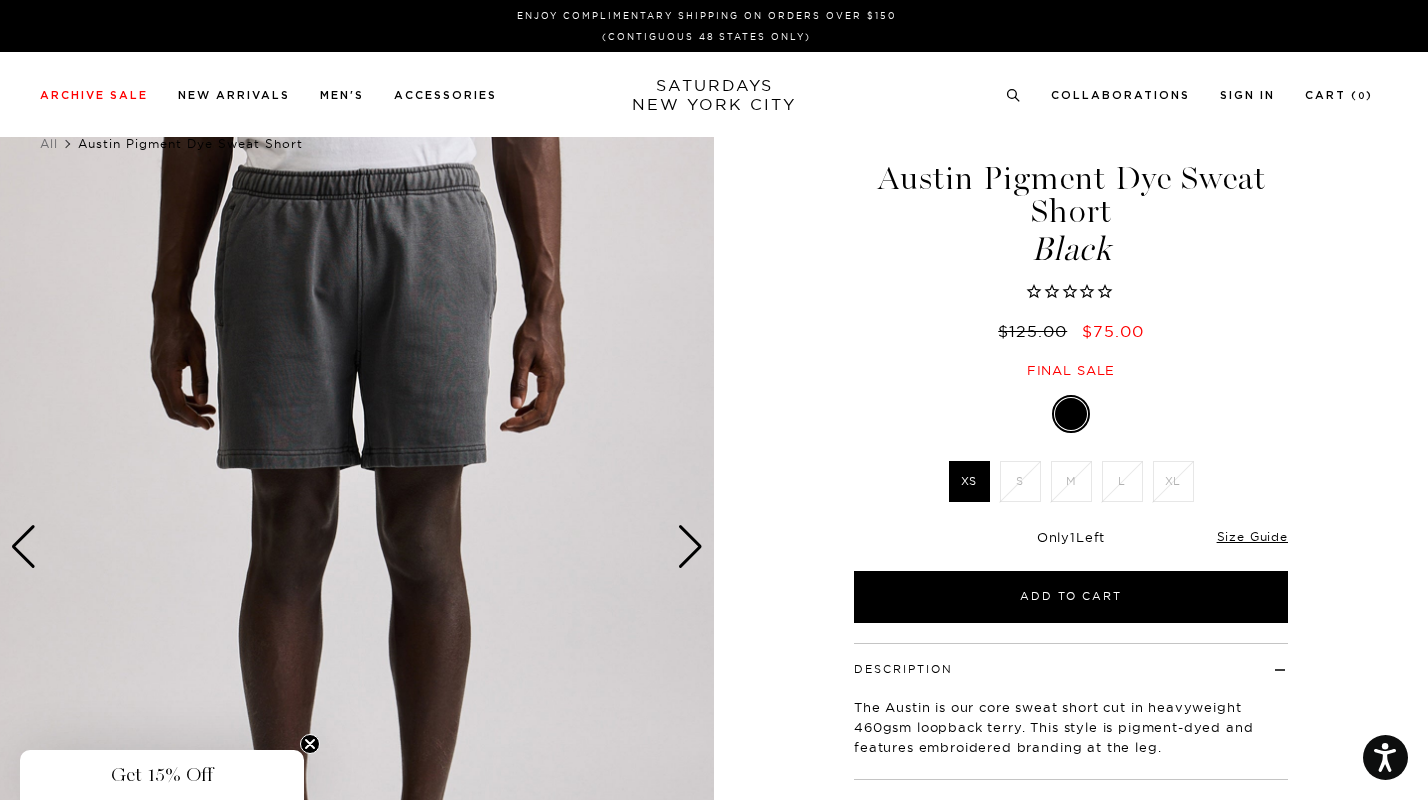 click at bounding box center (690, 547) 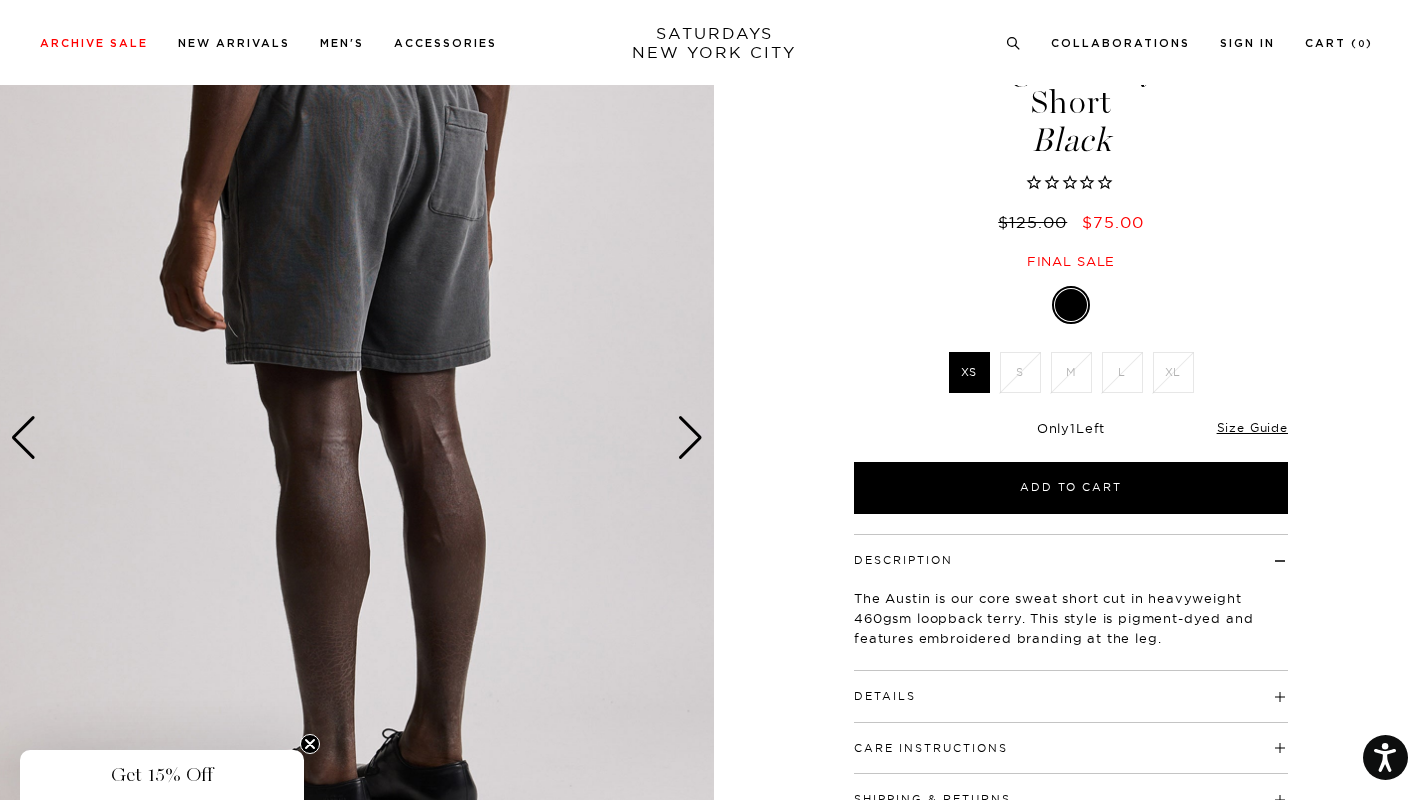scroll, scrollTop: 104, scrollLeft: 0, axis: vertical 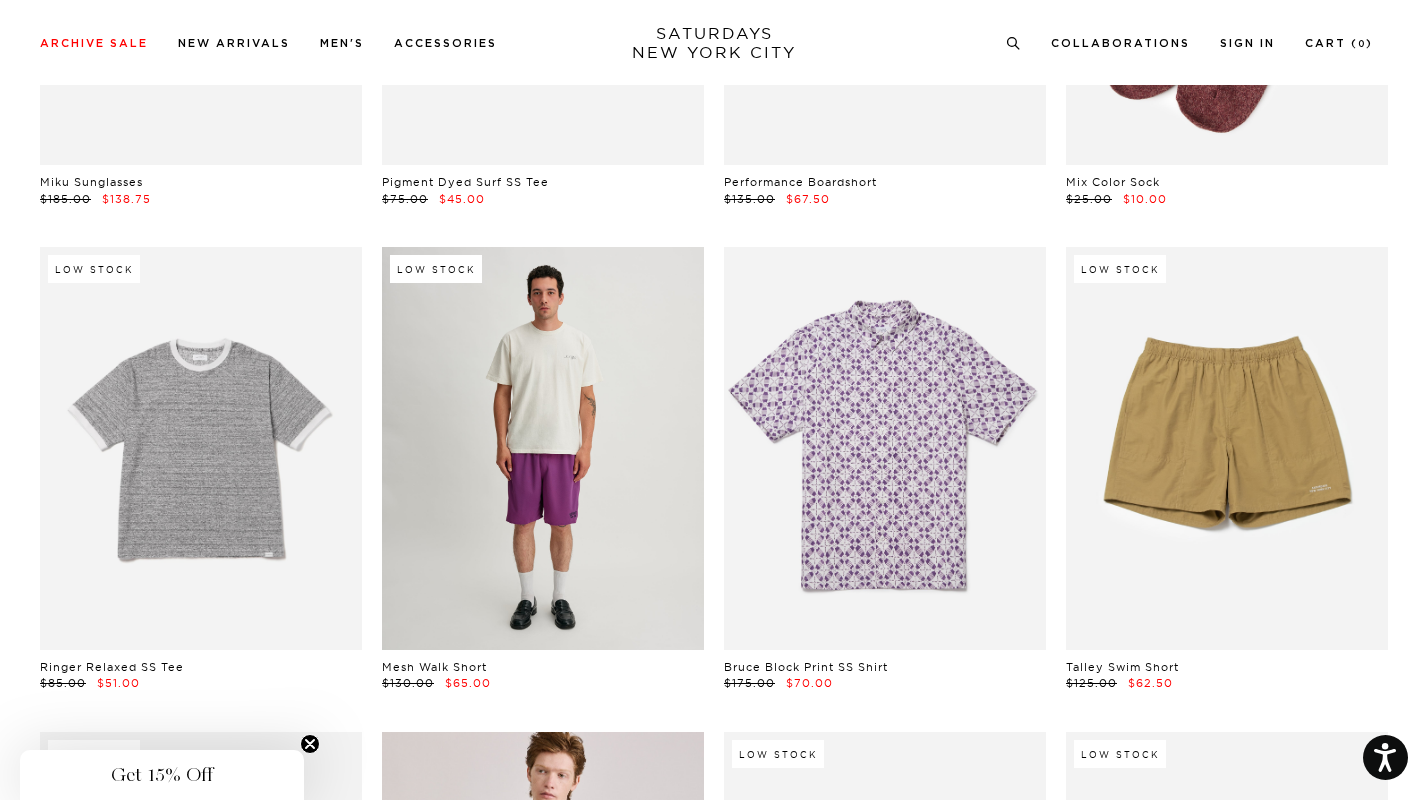 click at bounding box center (543, 448) 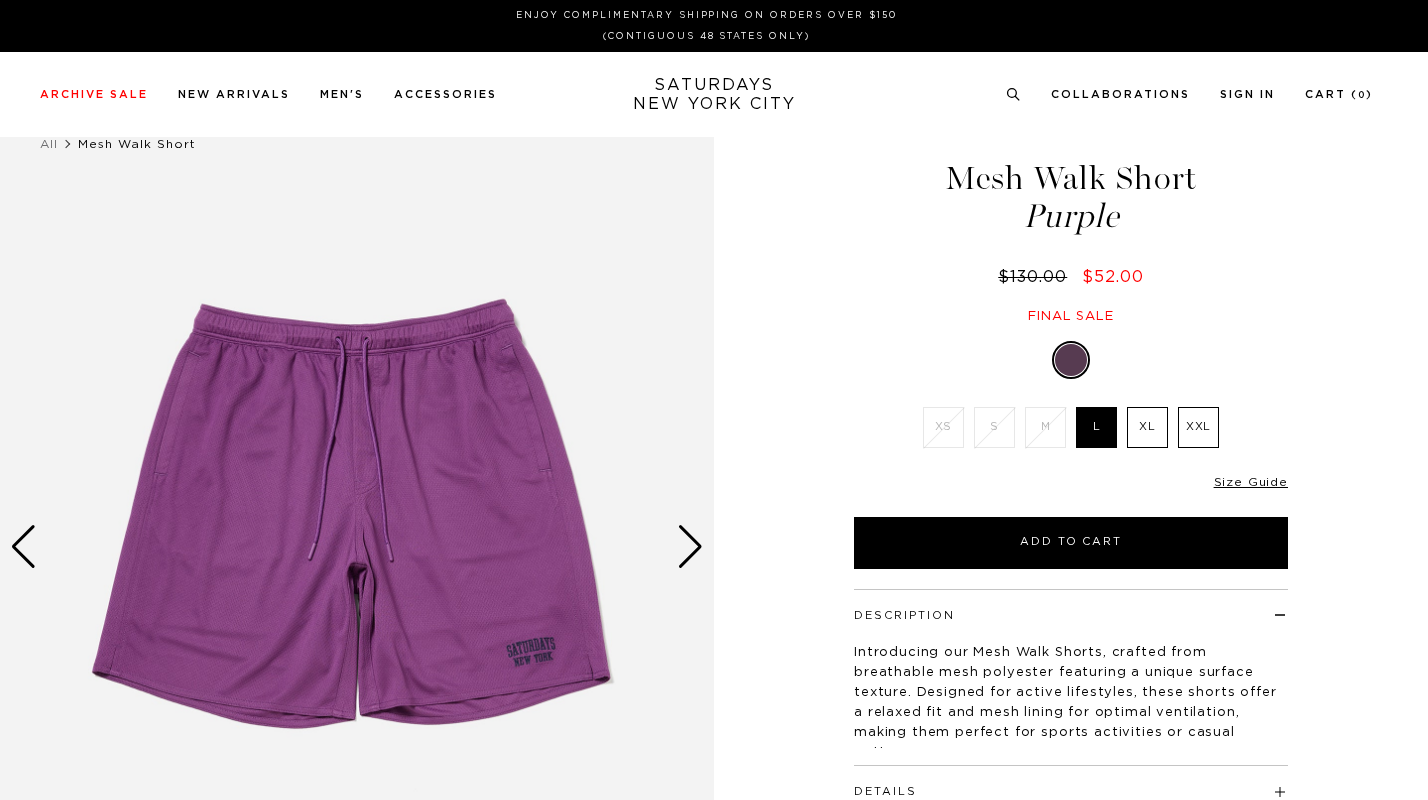scroll, scrollTop: 0, scrollLeft: 0, axis: both 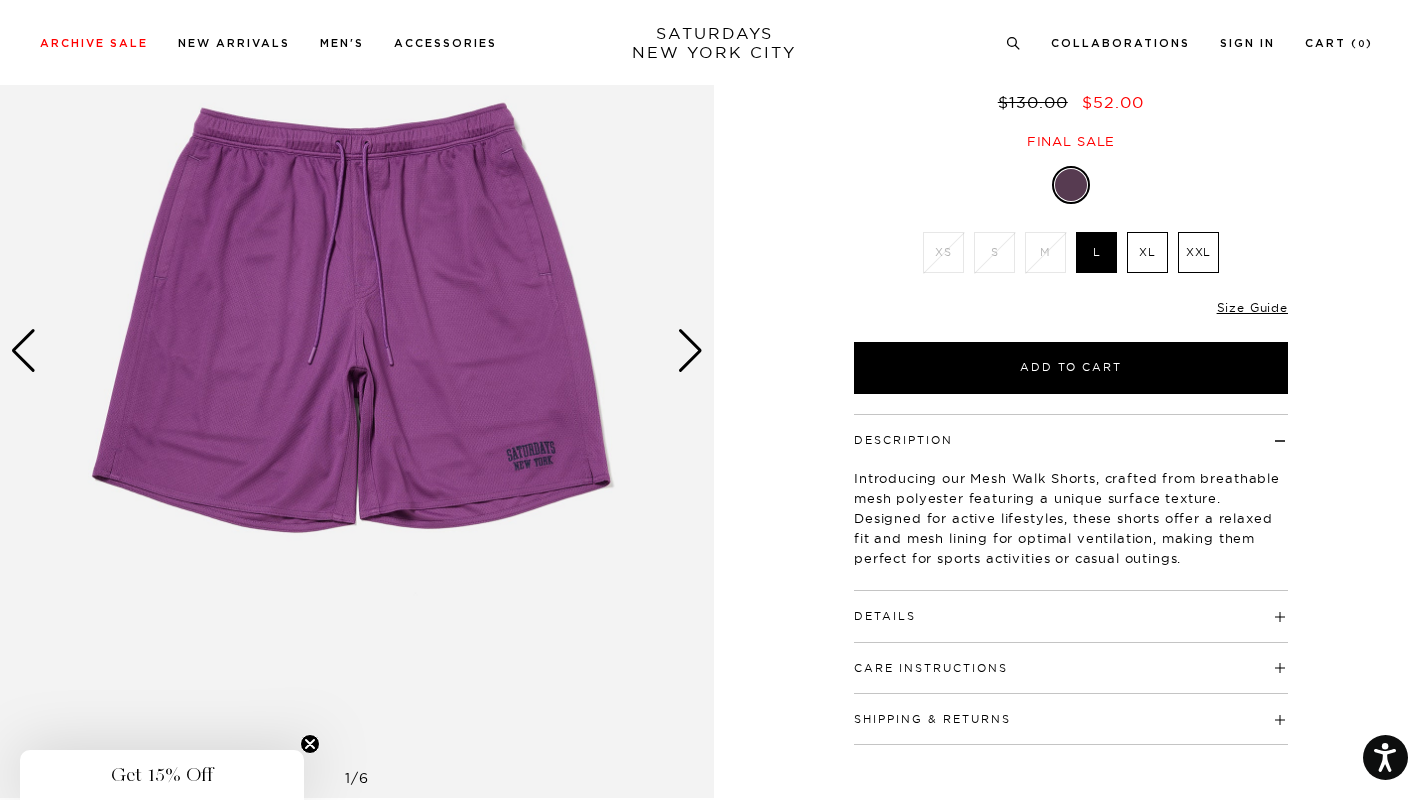 click on "1  /  6" at bounding box center (714, 351) 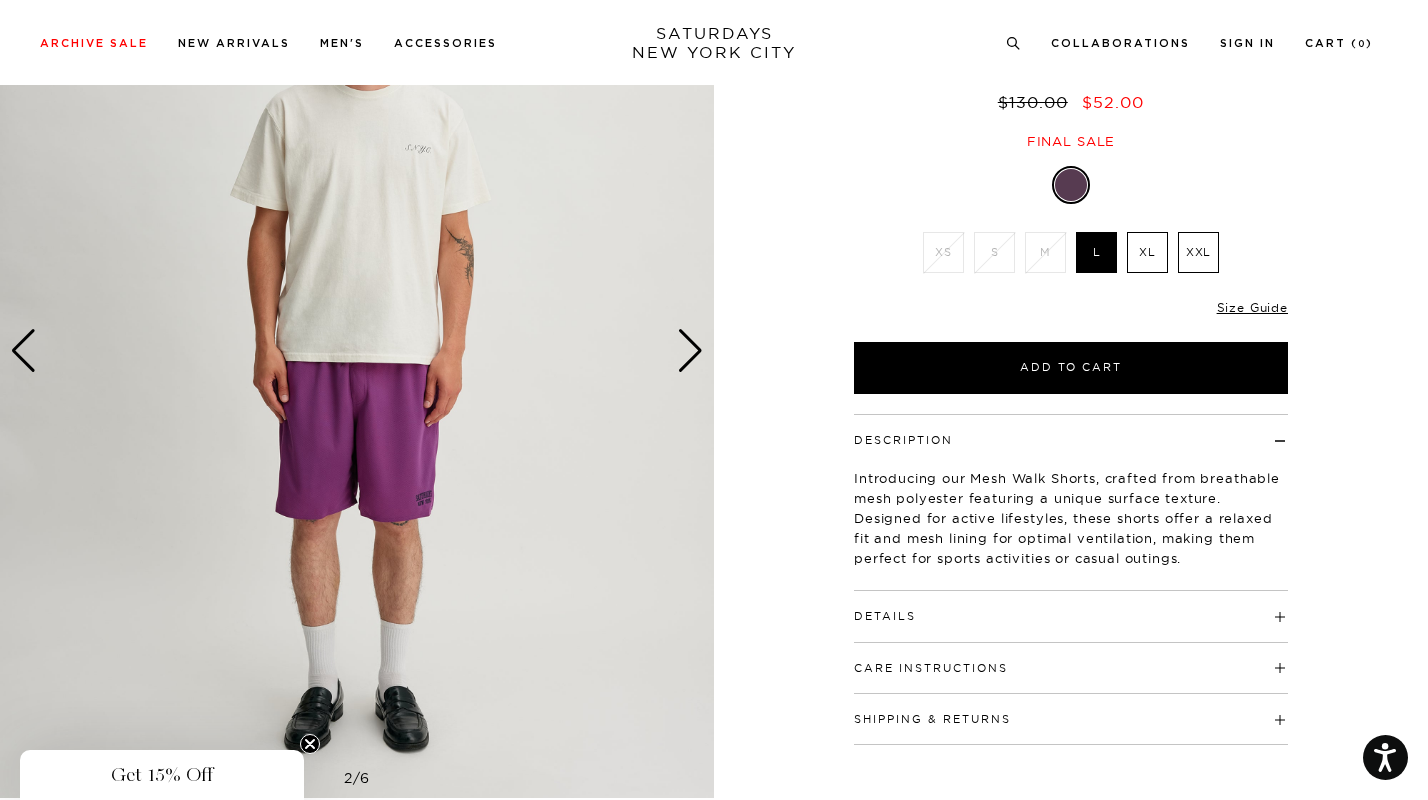 click at bounding box center (690, 351) 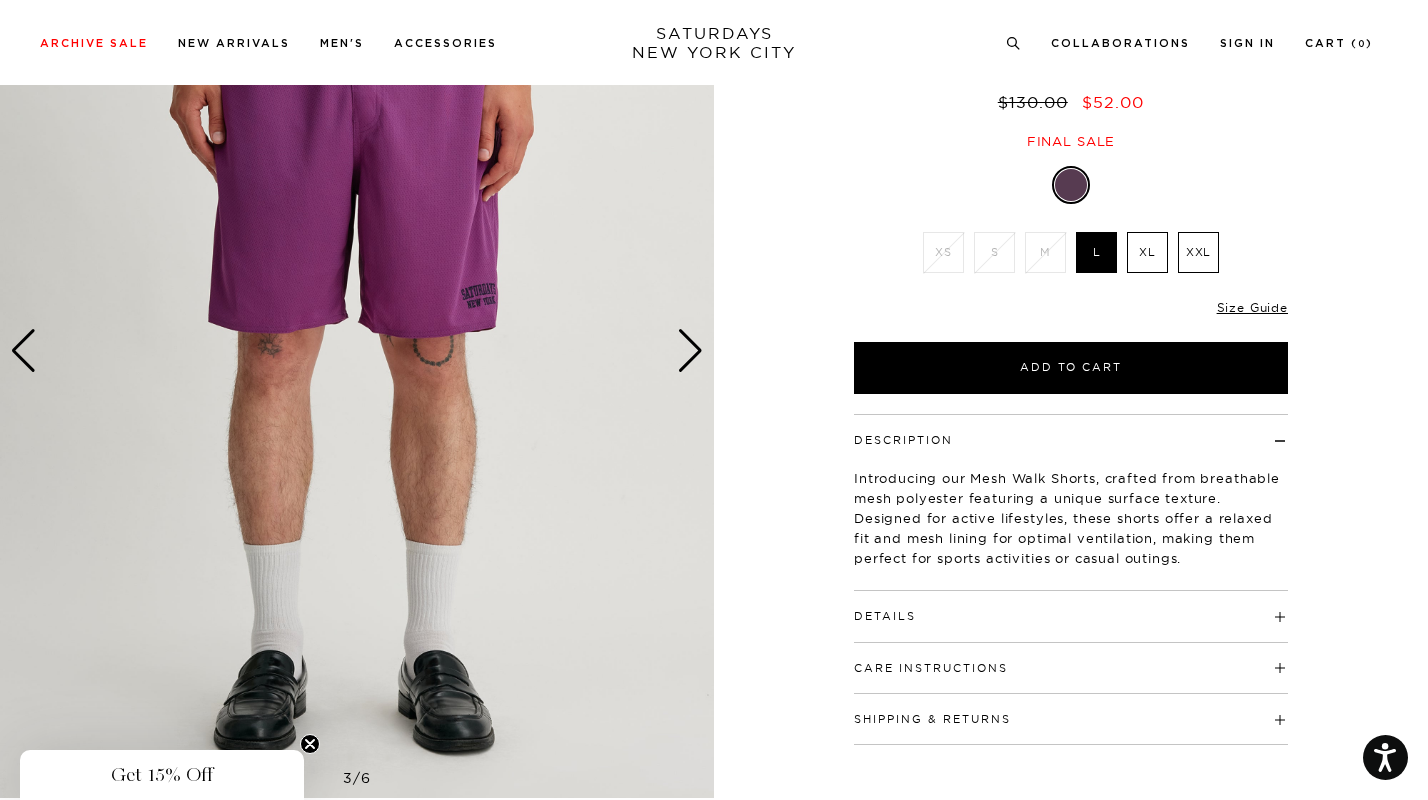 click at bounding box center [690, 351] 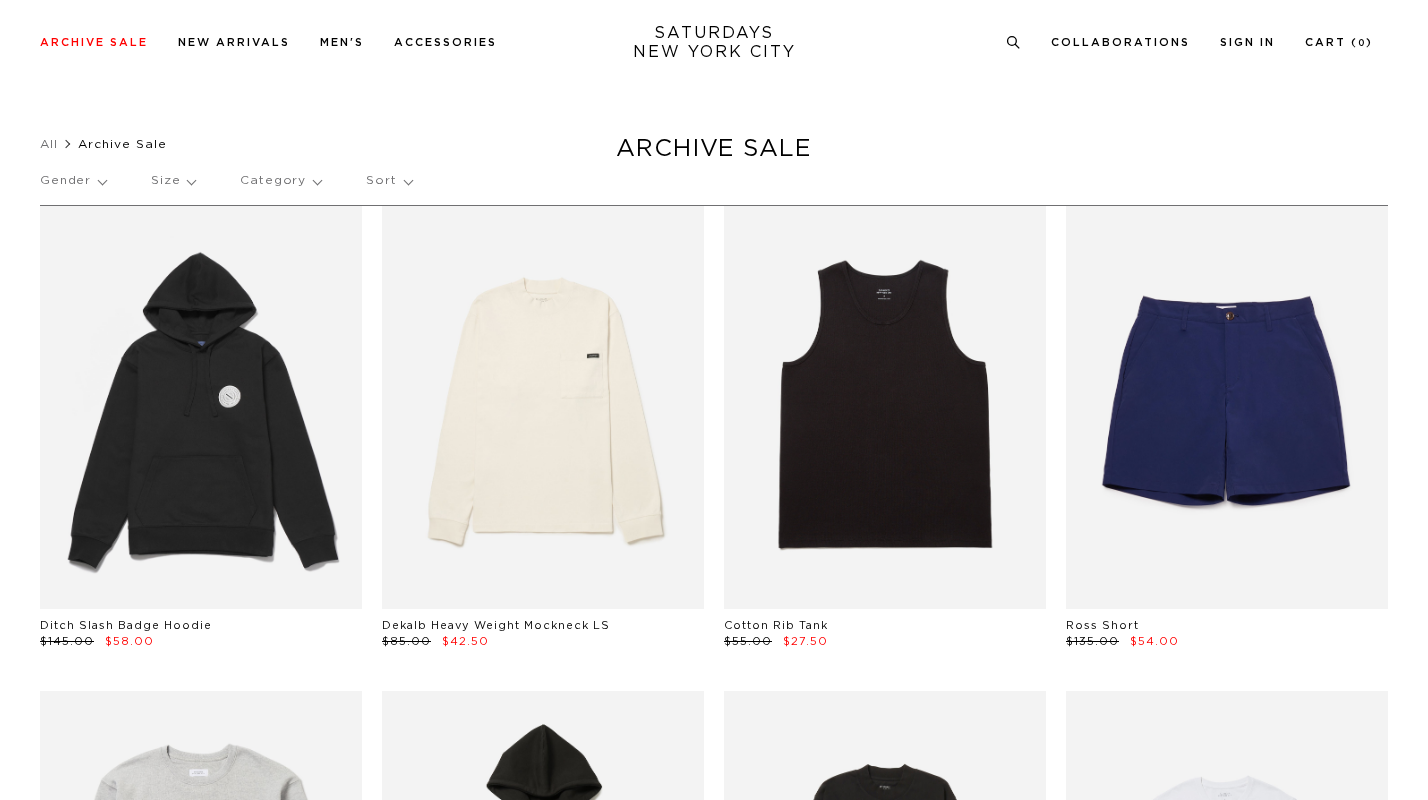 scroll, scrollTop: 12556, scrollLeft: 0, axis: vertical 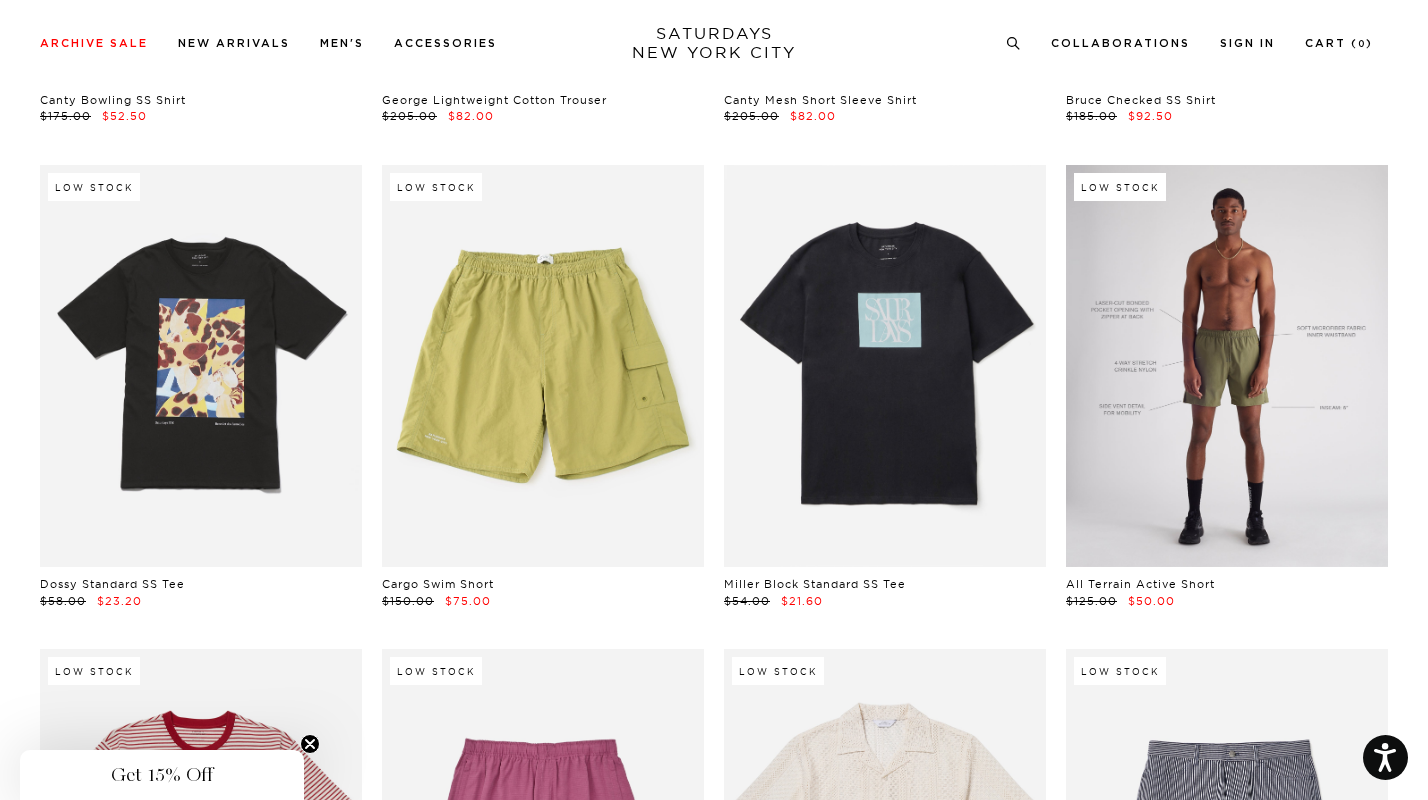 click at bounding box center [1227, 366] 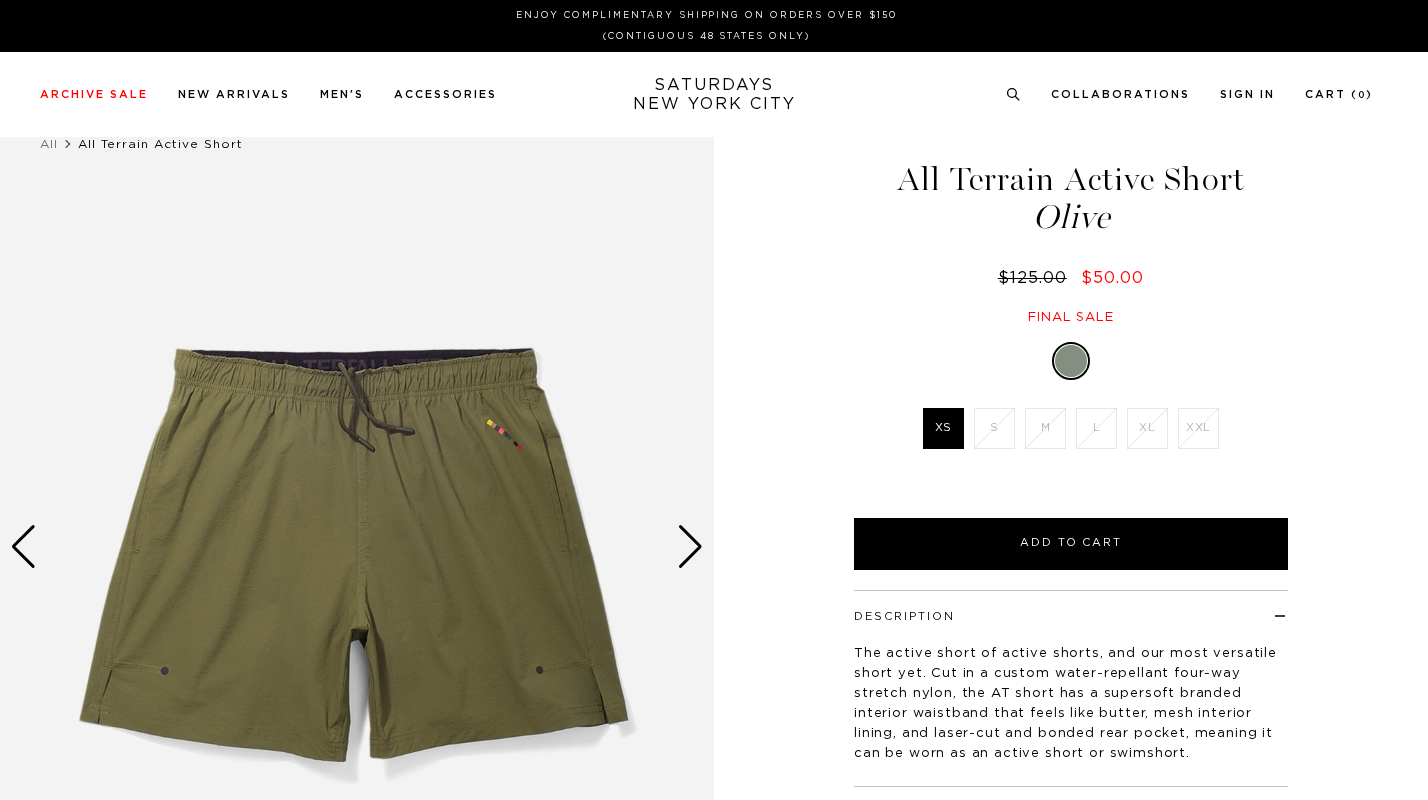 scroll, scrollTop: 0, scrollLeft: 0, axis: both 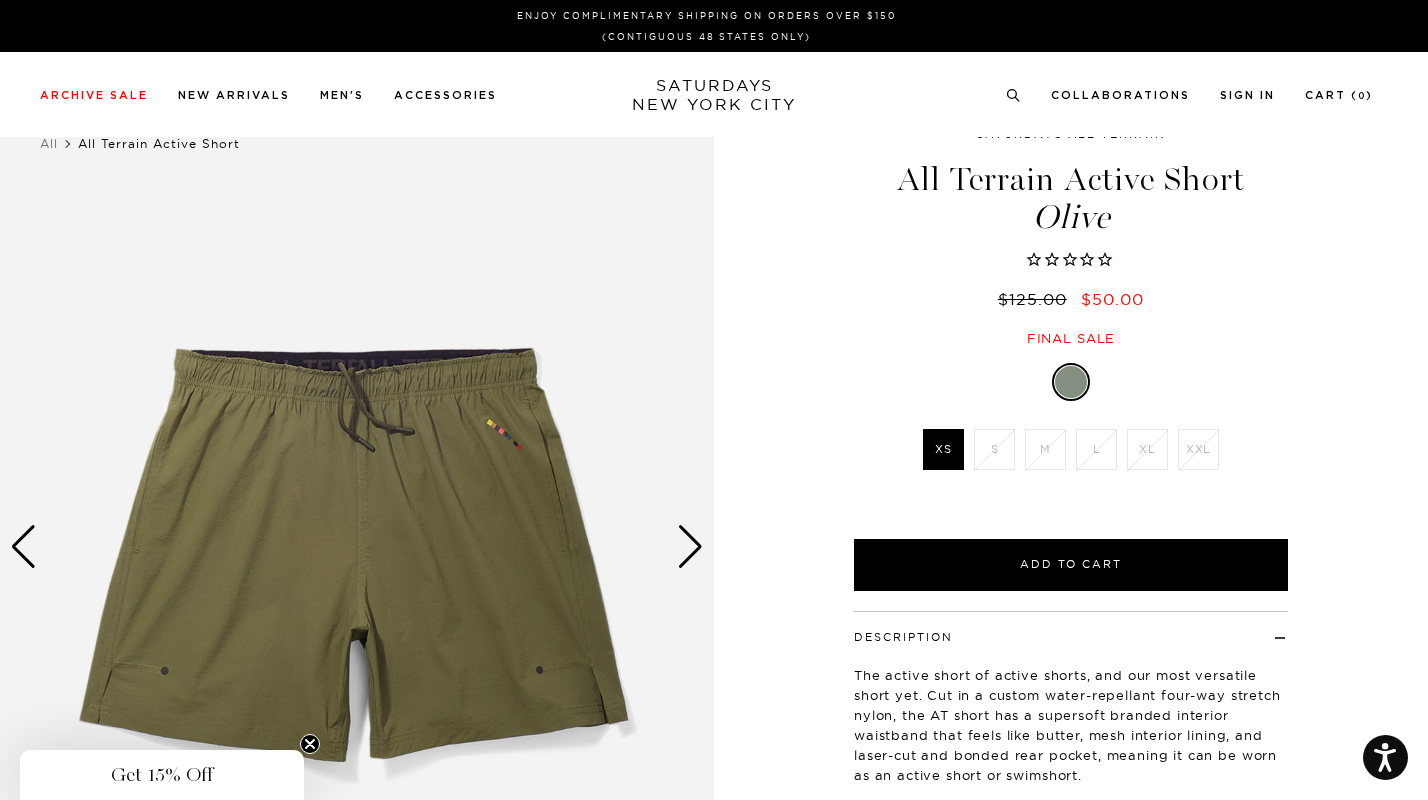 click at bounding box center (690, 547) 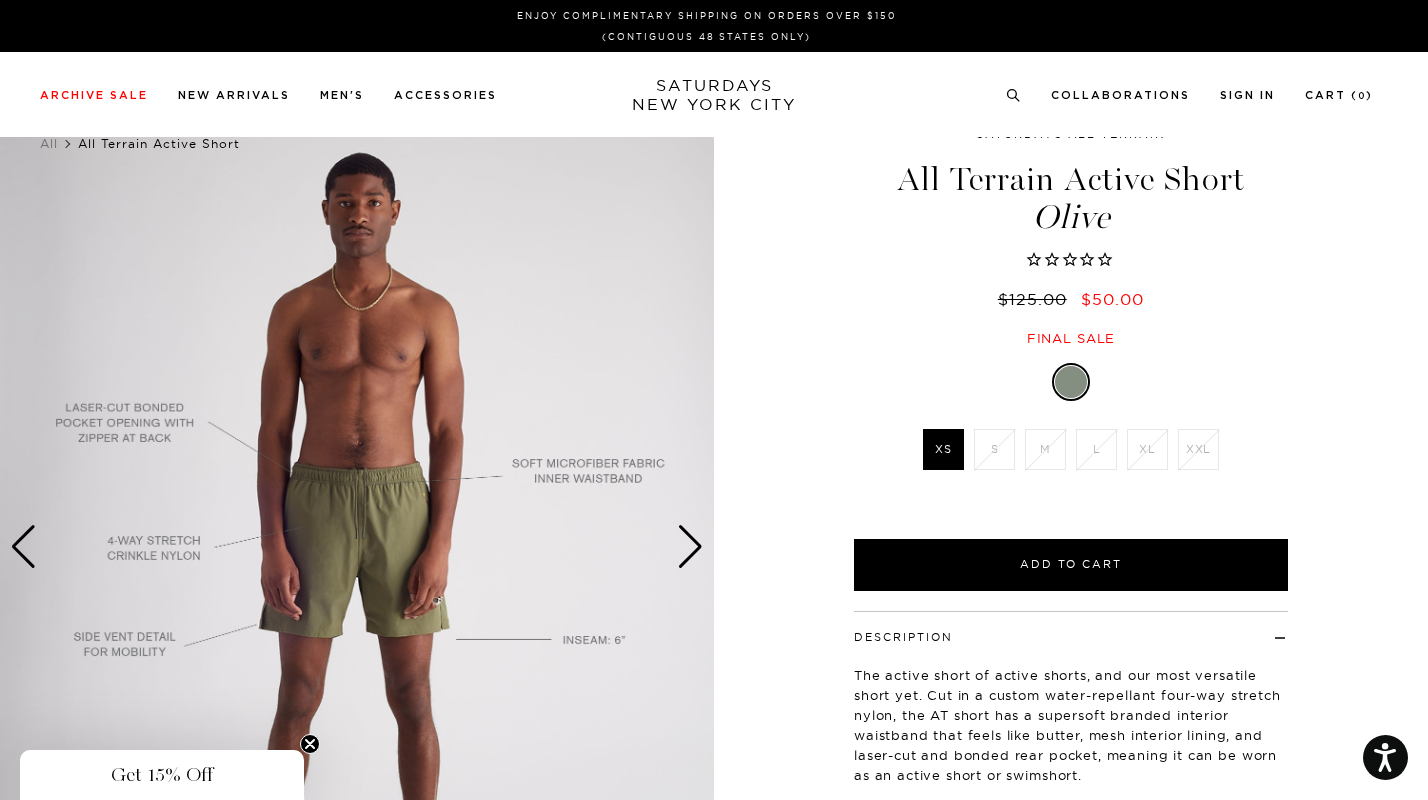 click at bounding box center (690, 547) 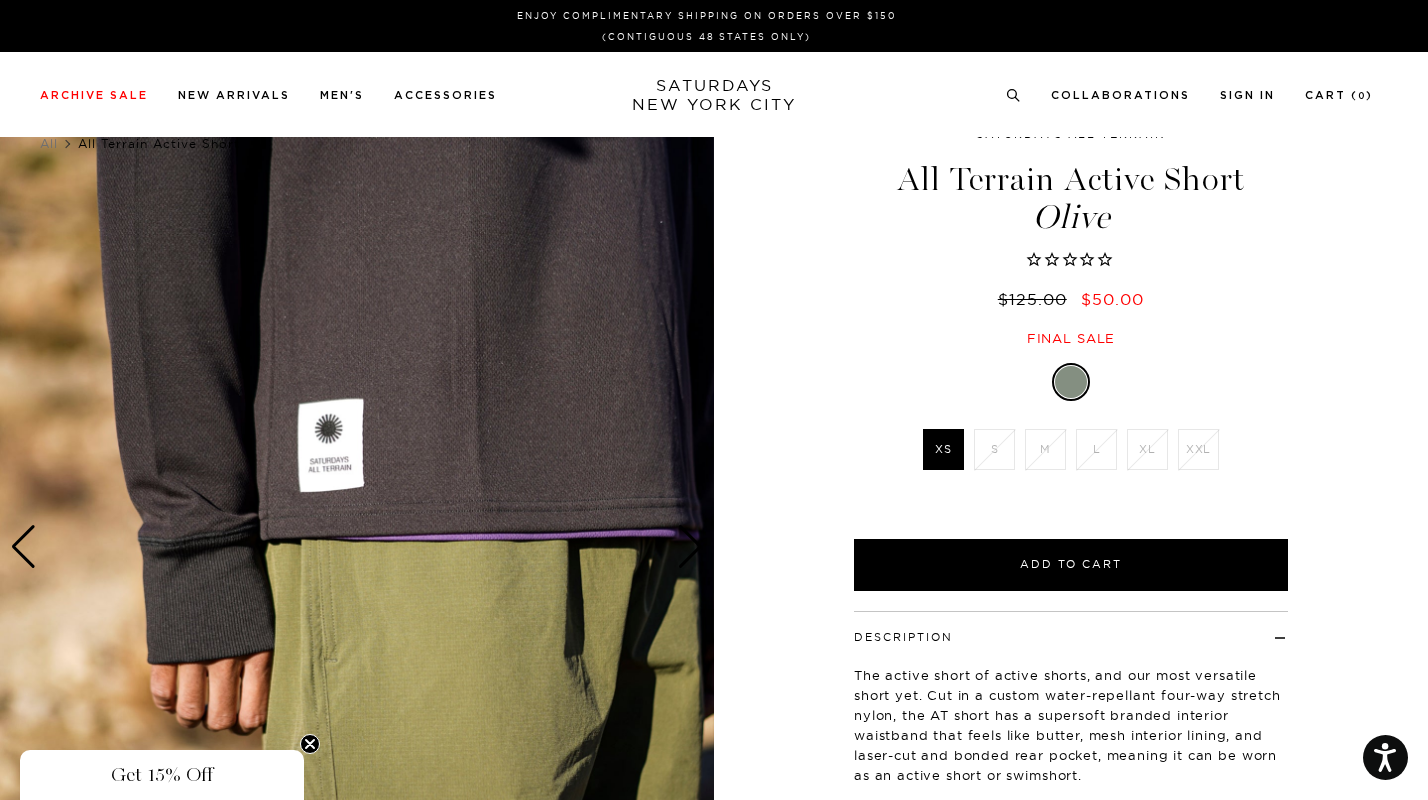 click at bounding box center (690, 547) 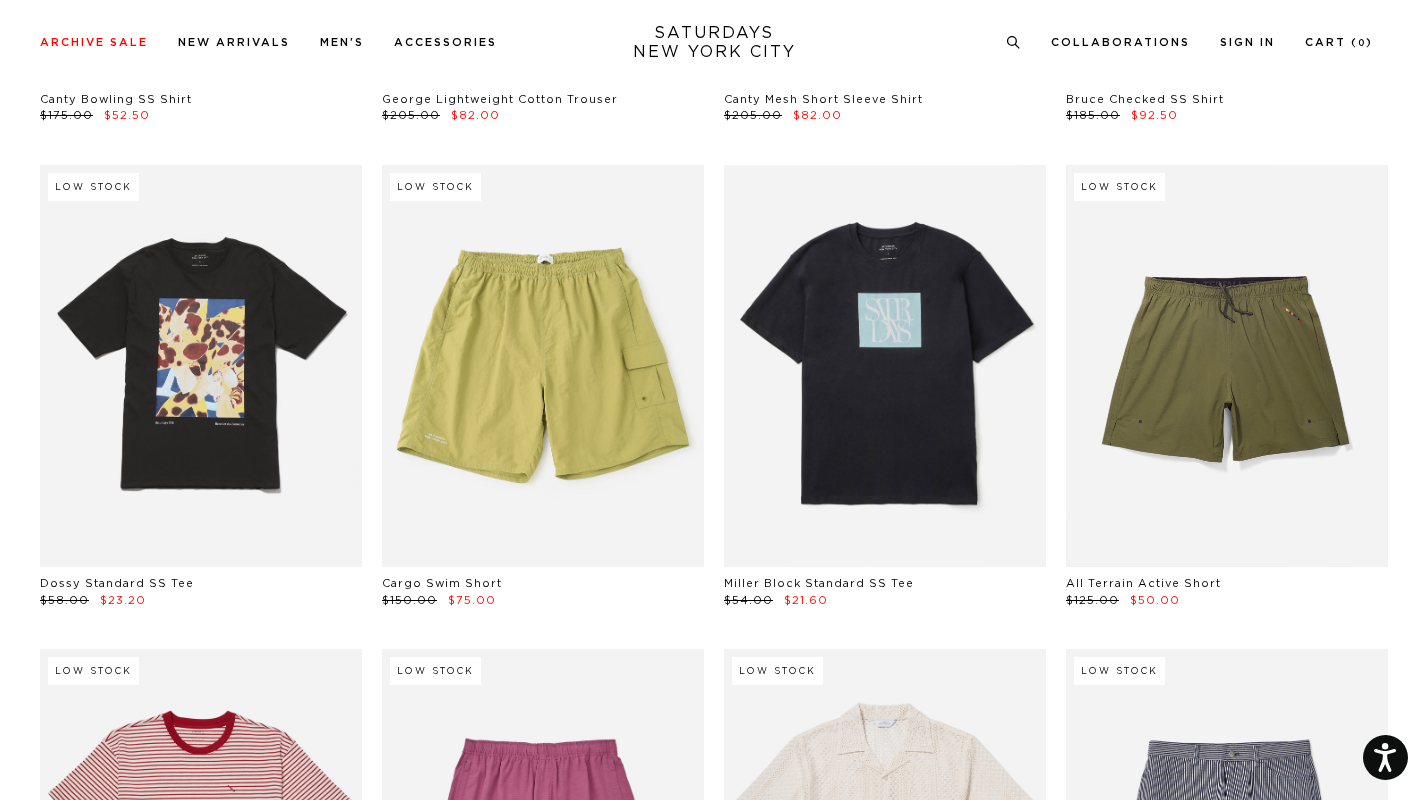 scroll, scrollTop: 16030, scrollLeft: 0, axis: vertical 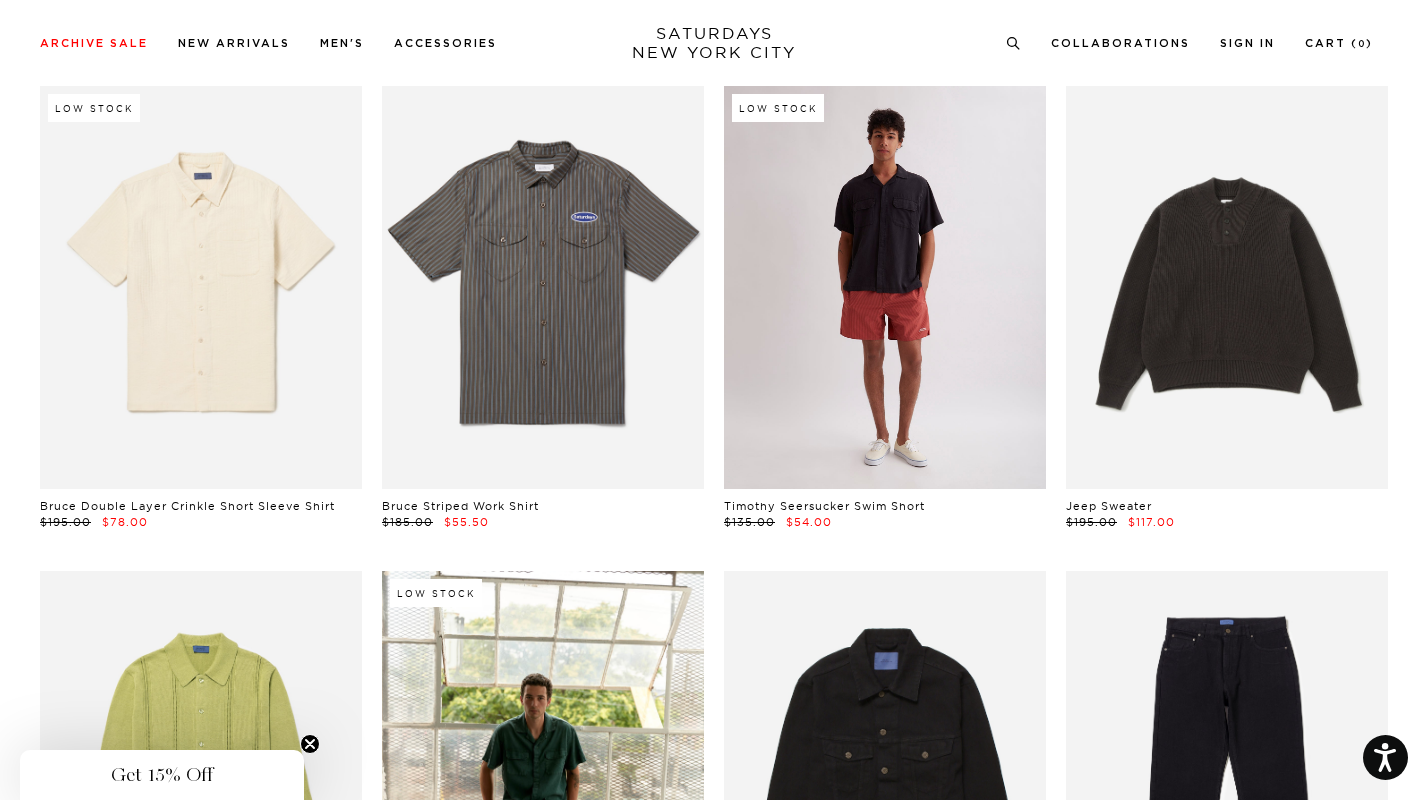 click at bounding box center (885, 287) 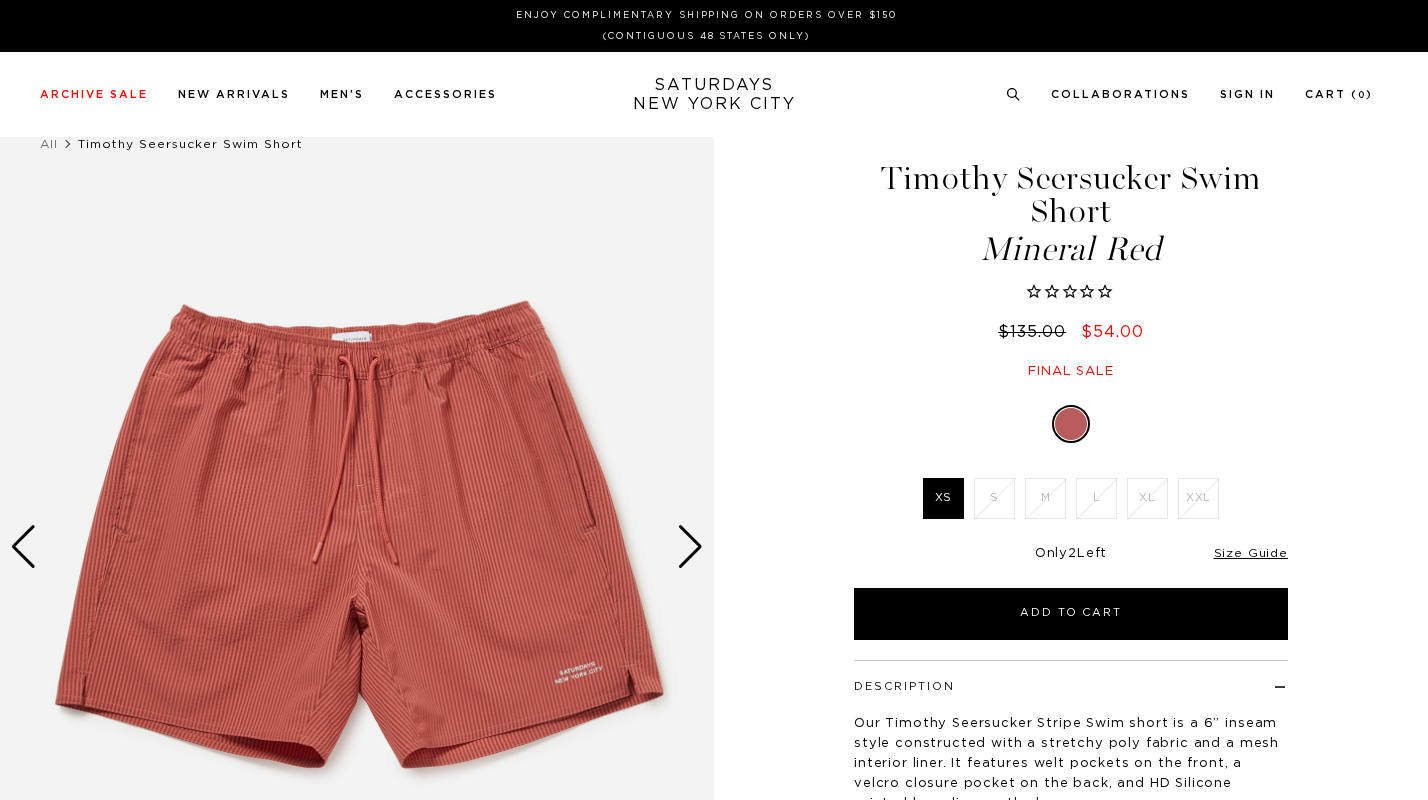 scroll, scrollTop: 0, scrollLeft: 0, axis: both 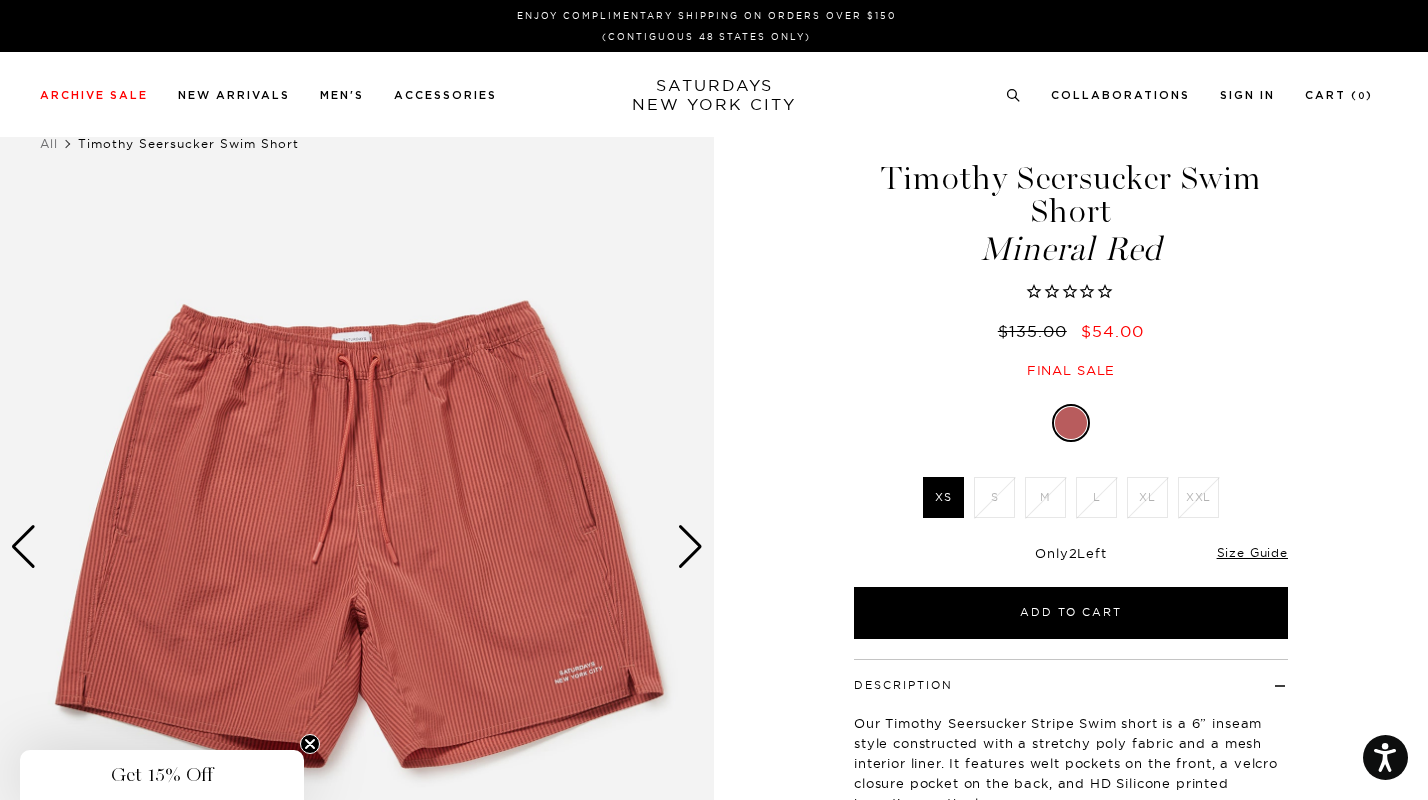 click at bounding box center (690, 547) 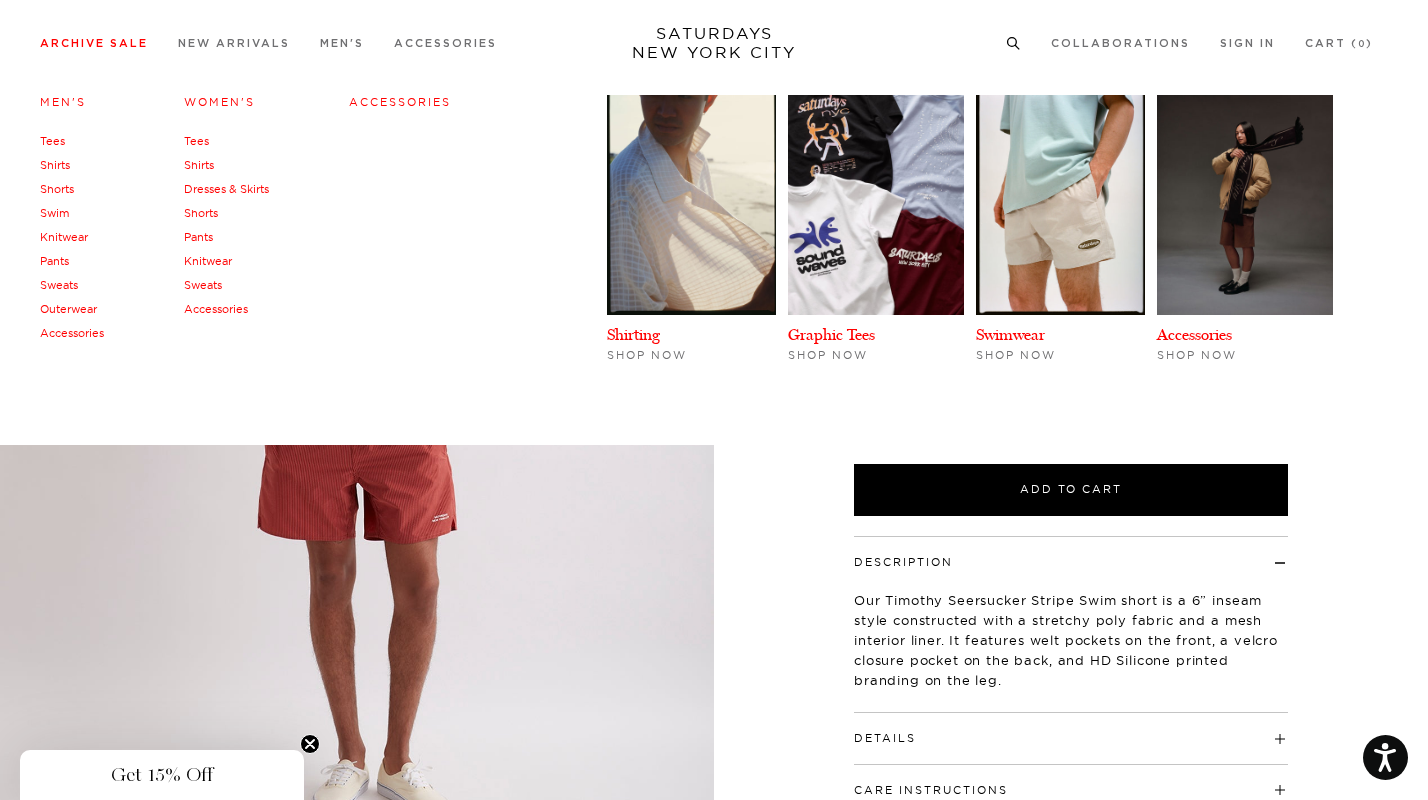 scroll, scrollTop: 0, scrollLeft: 0, axis: both 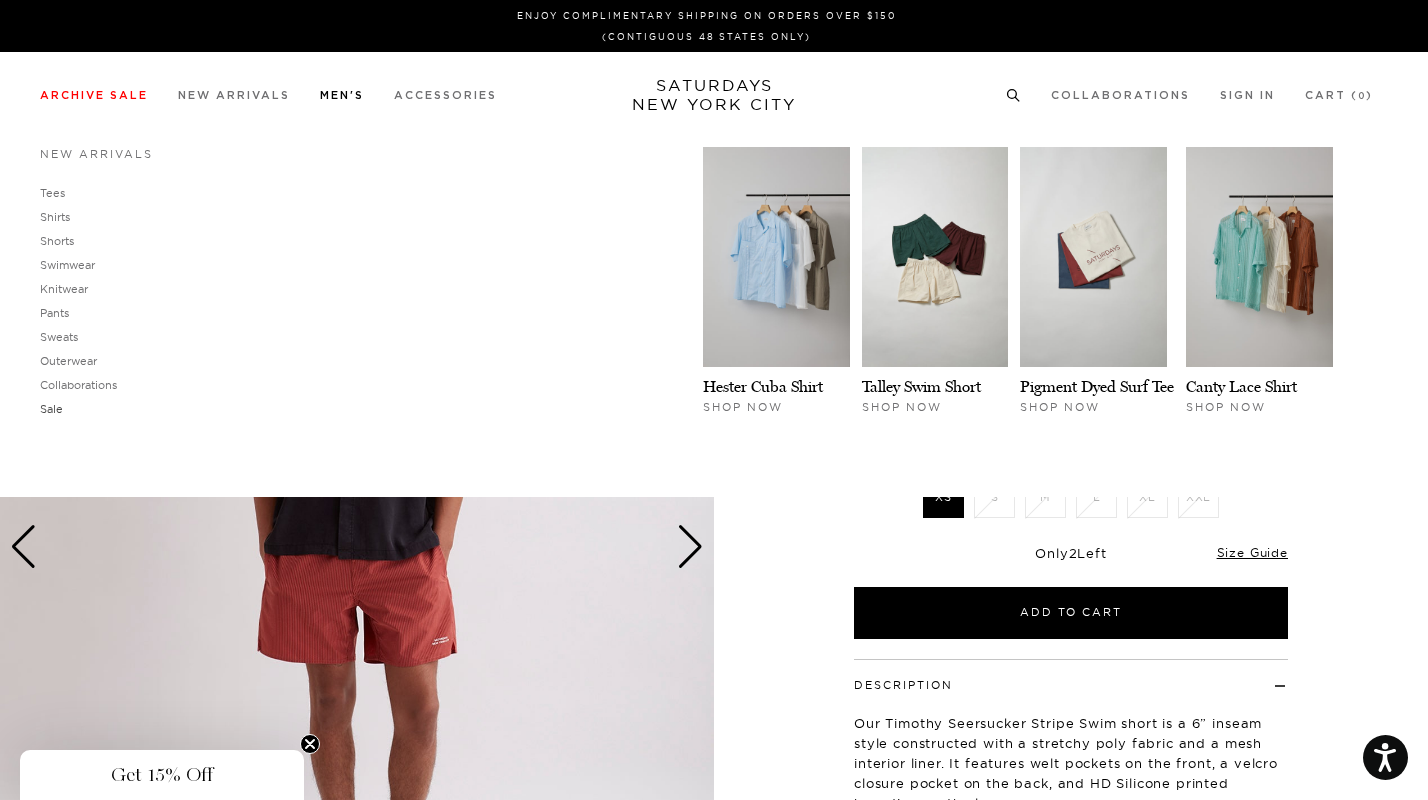 click on "Sale" at bounding box center [51, 409] 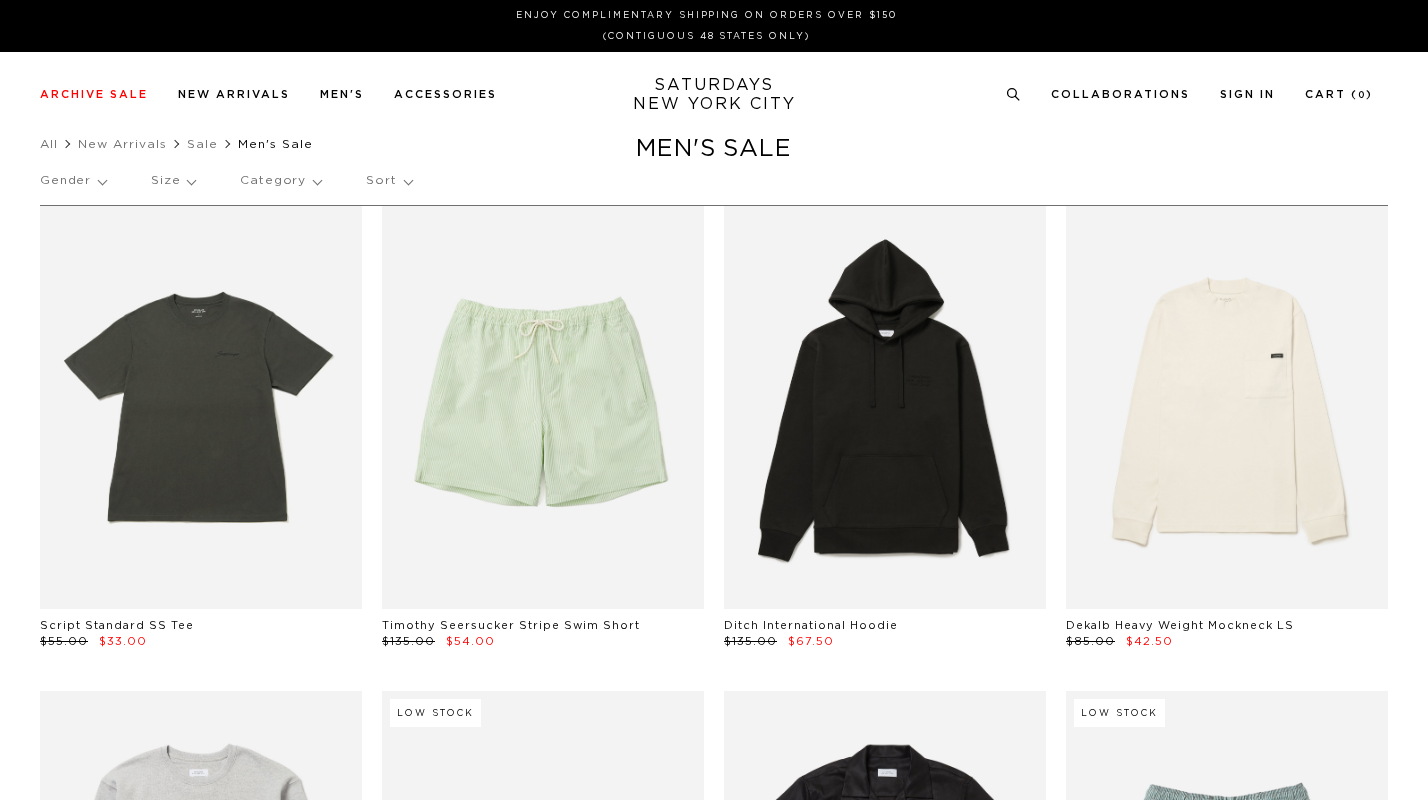 scroll, scrollTop: 0, scrollLeft: 0, axis: both 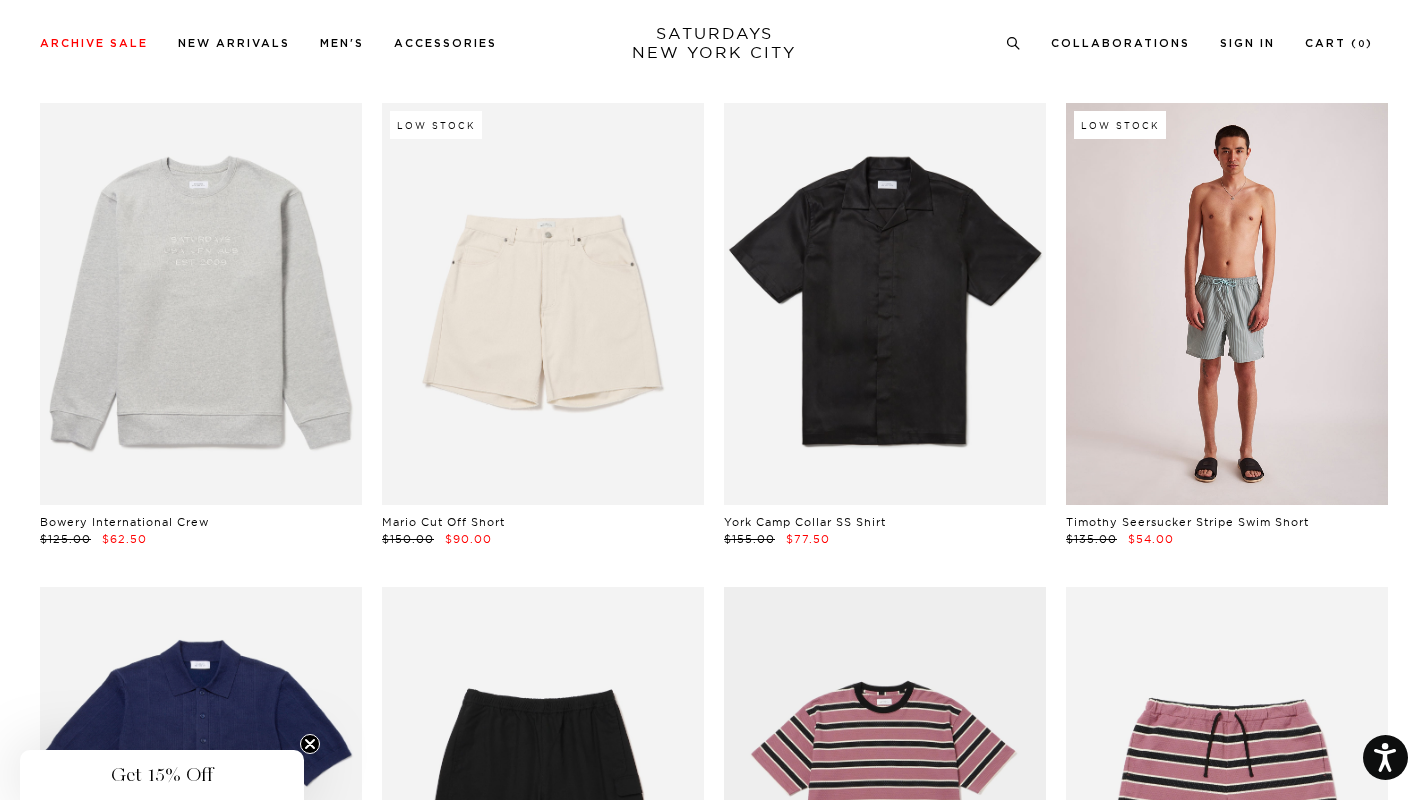 click at bounding box center [1227, 304] 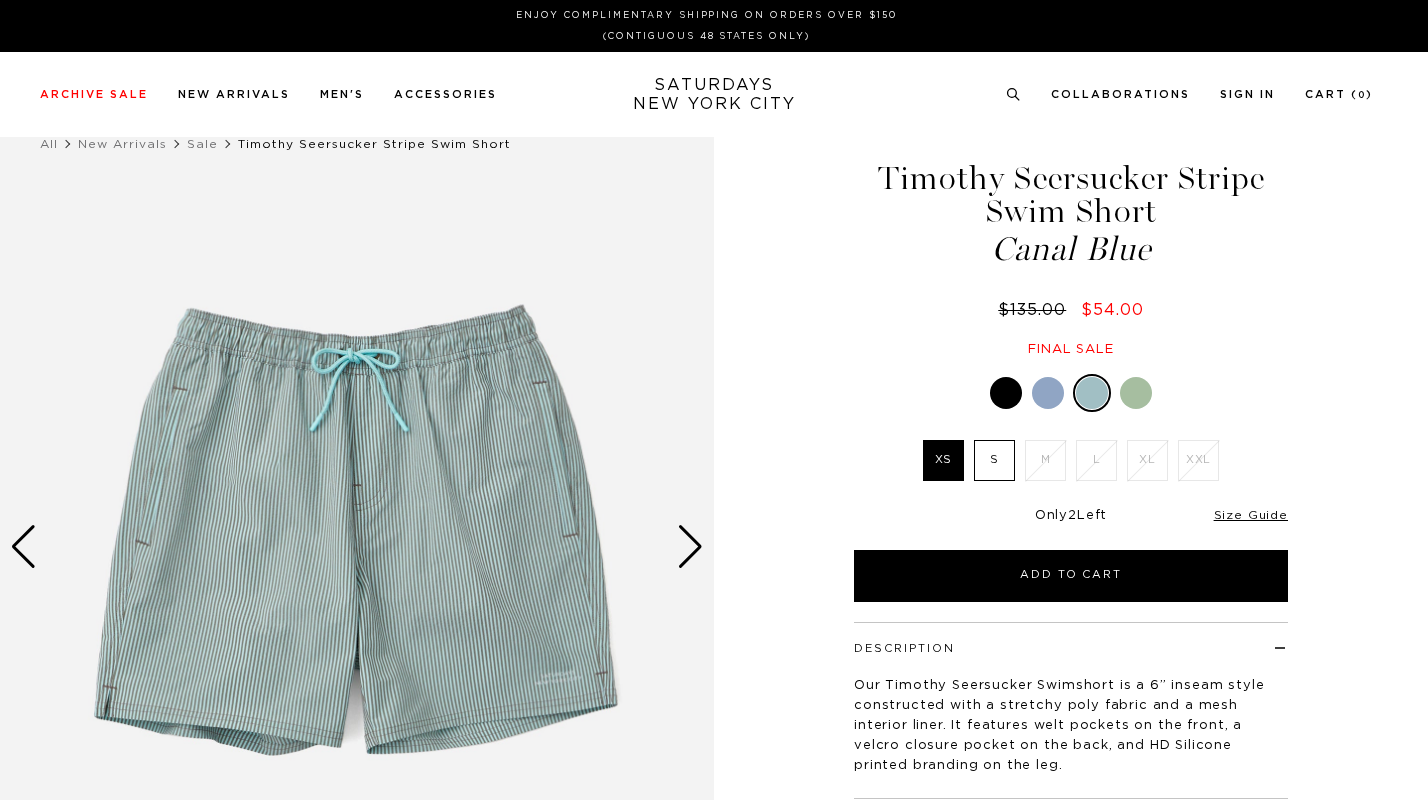 scroll, scrollTop: 0, scrollLeft: 0, axis: both 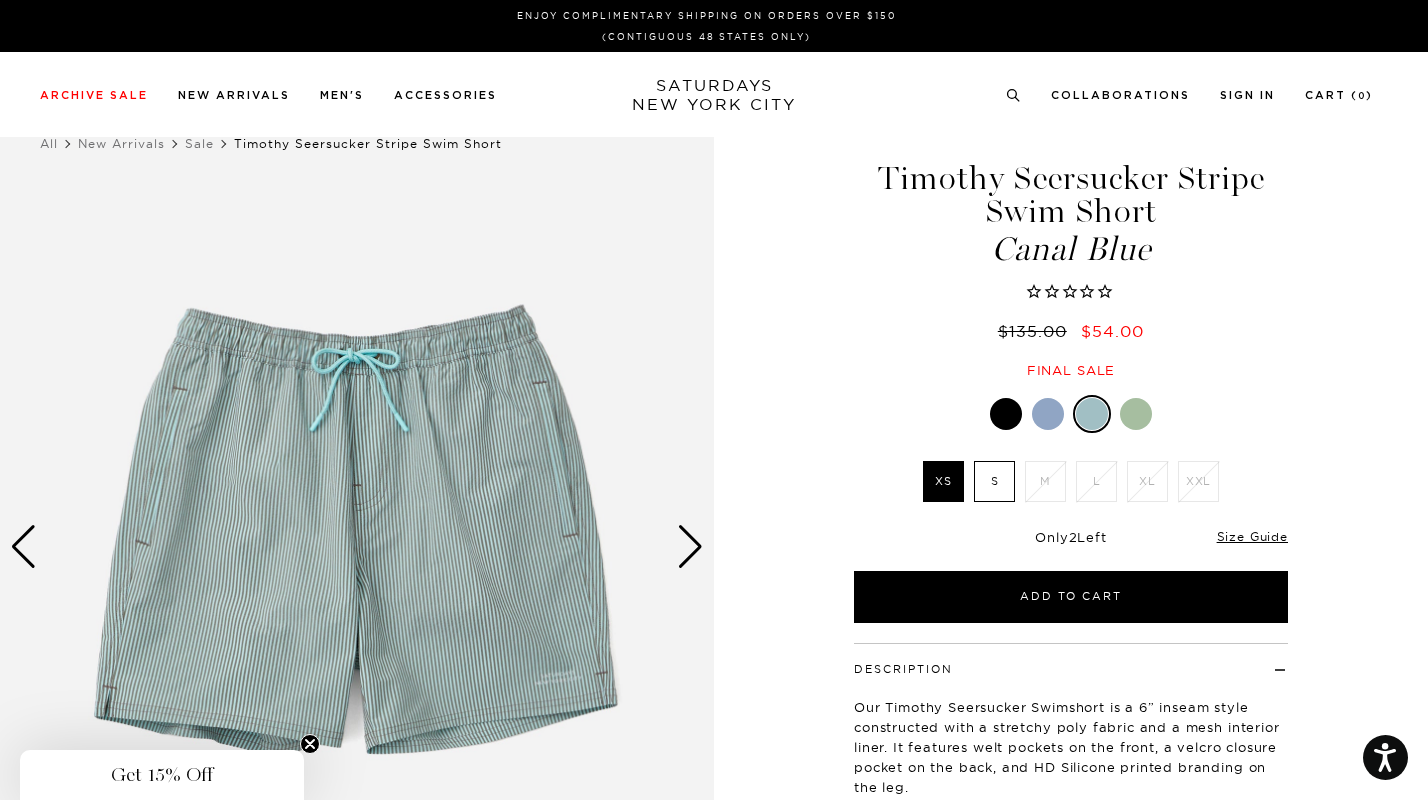 click at bounding box center (1048, 414) 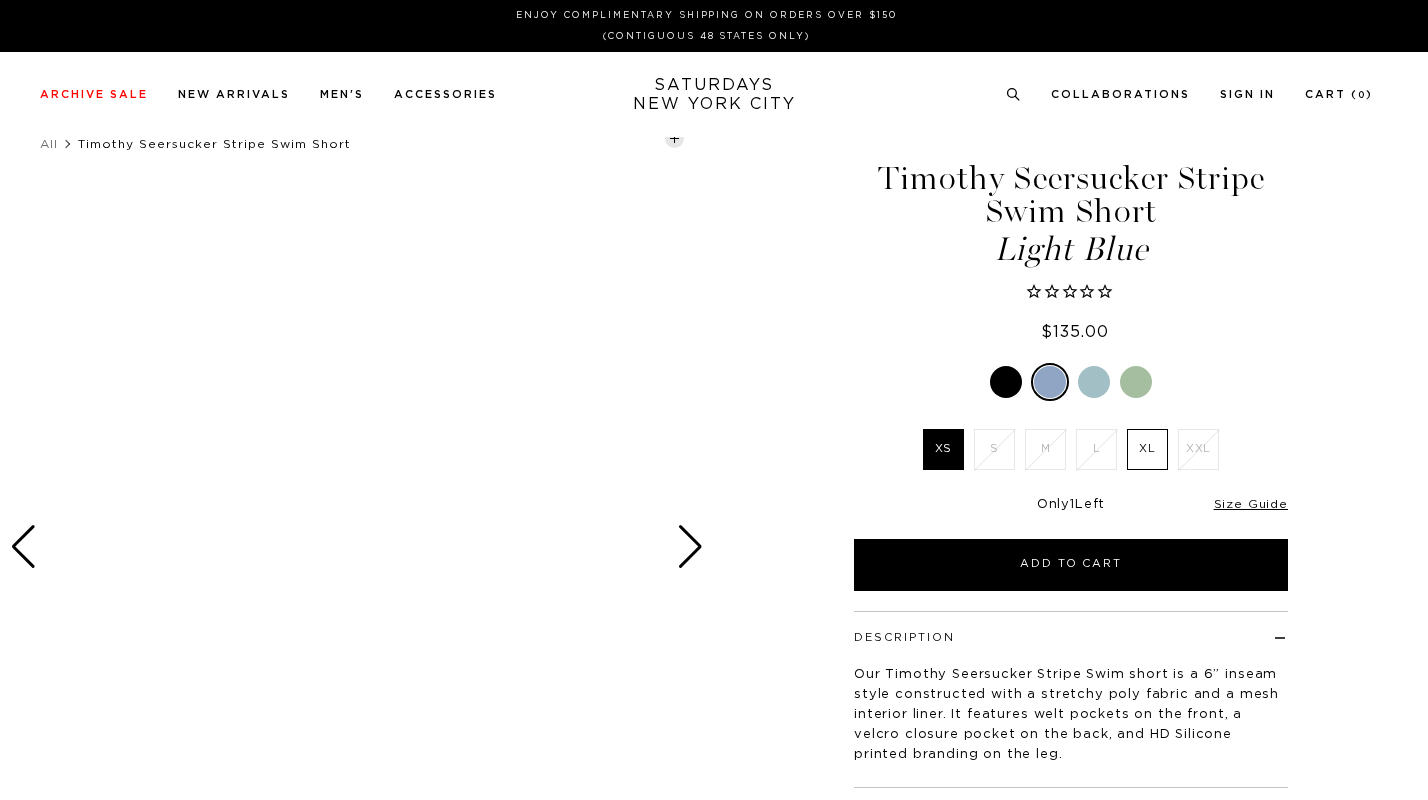 scroll, scrollTop: 0, scrollLeft: 0, axis: both 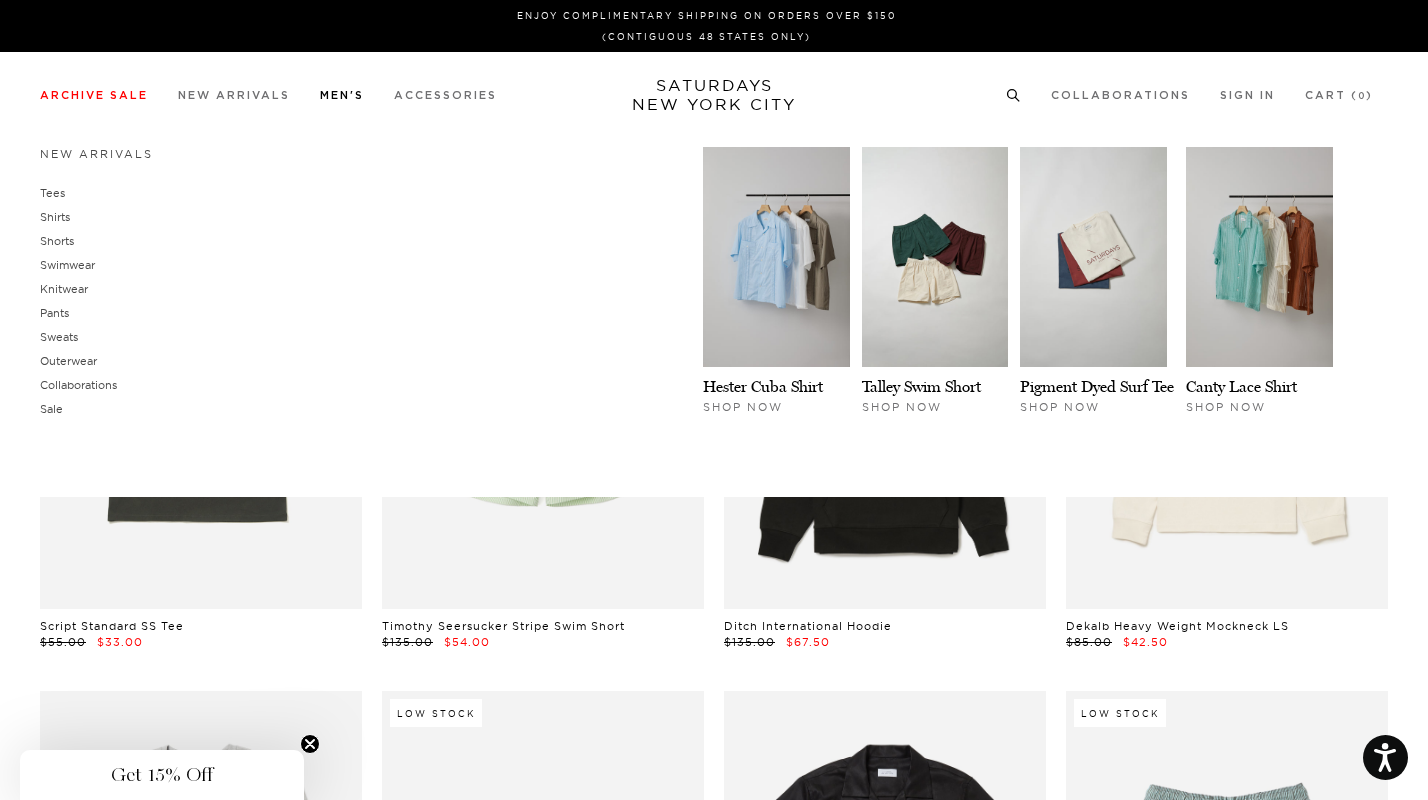 click on "Men's" at bounding box center [342, 95] 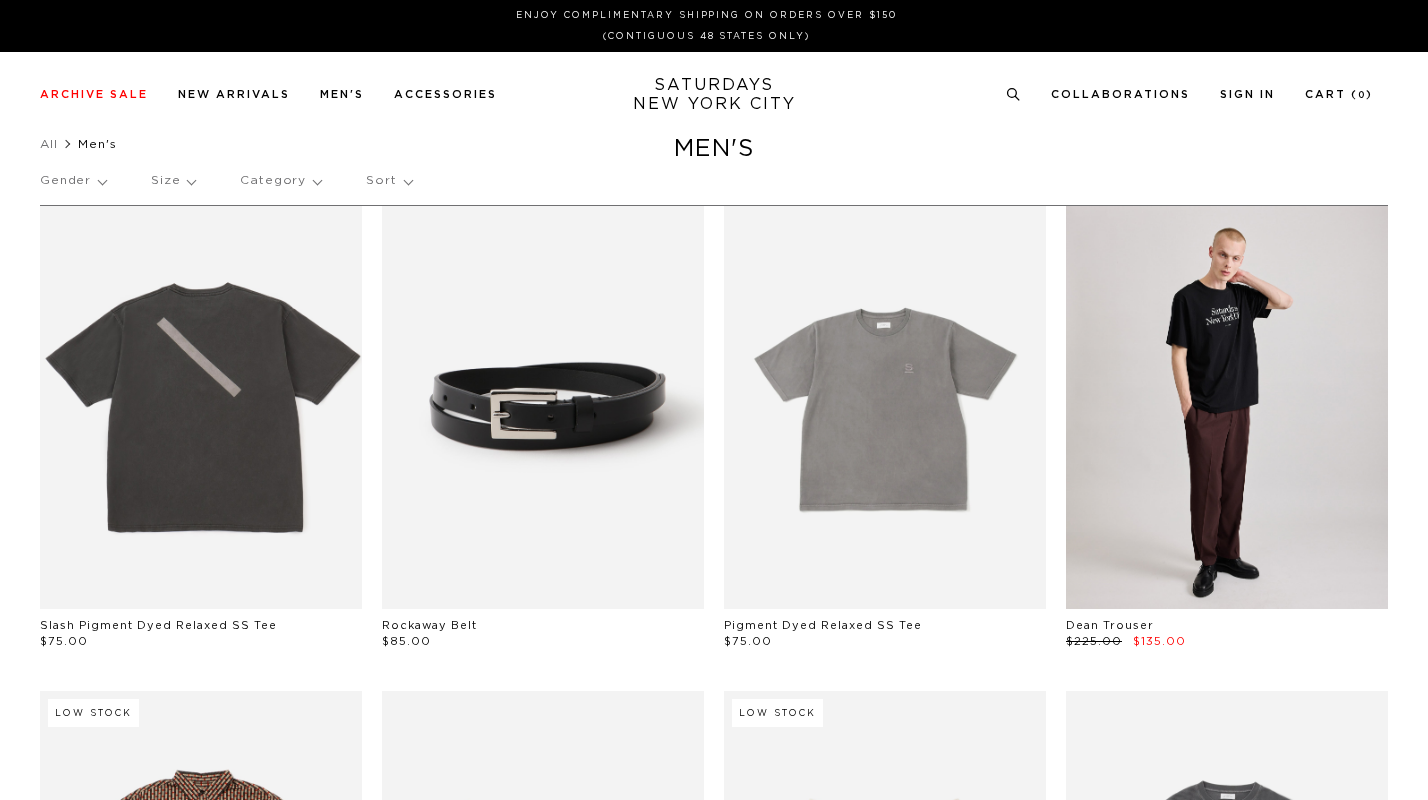 scroll, scrollTop: 0, scrollLeft: 0, axis: both 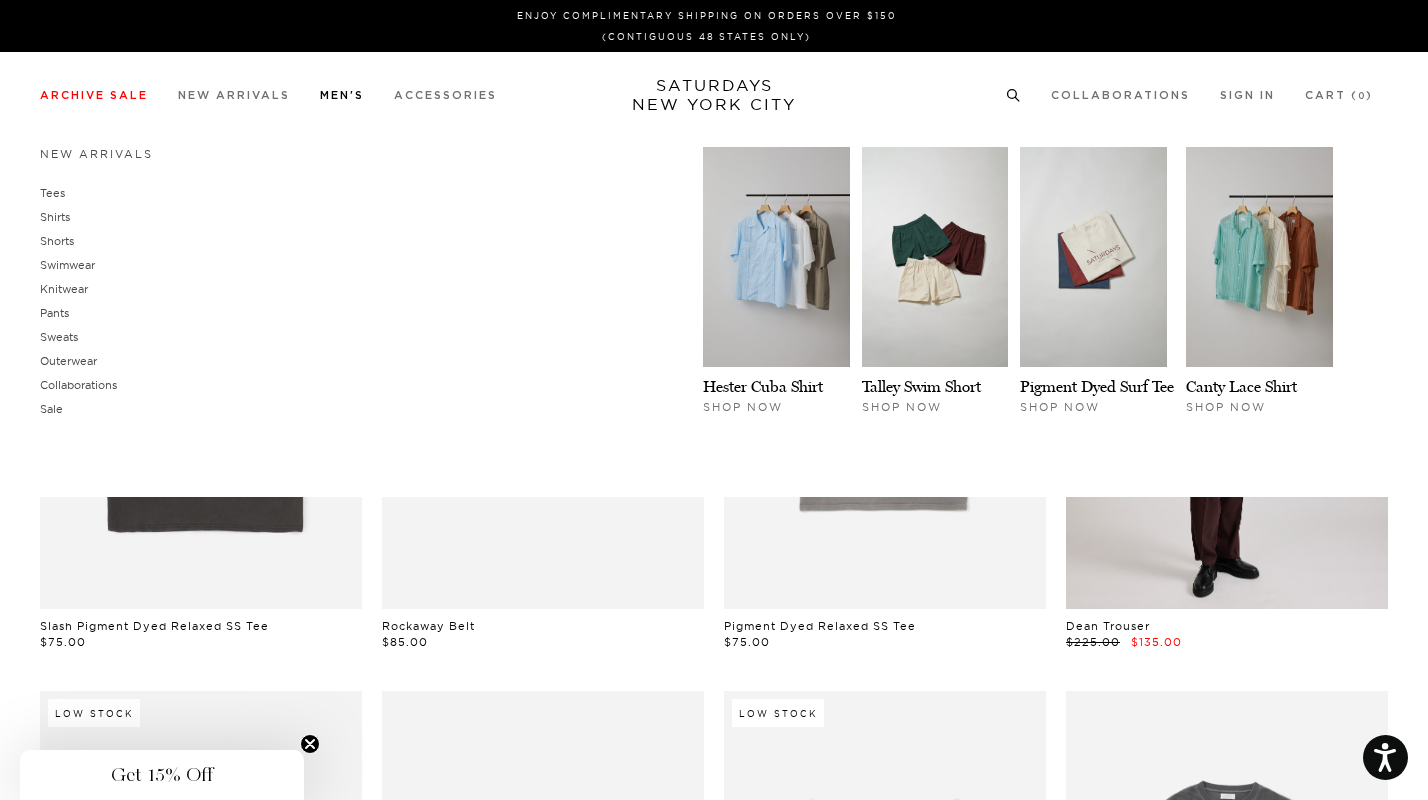 click on "New Arrivals
Tees
Shirts
Shorts
Swimwear
Knitwear
Pants
Sweats
Outerwear
Shop Now" at bounding box center [714, 317] 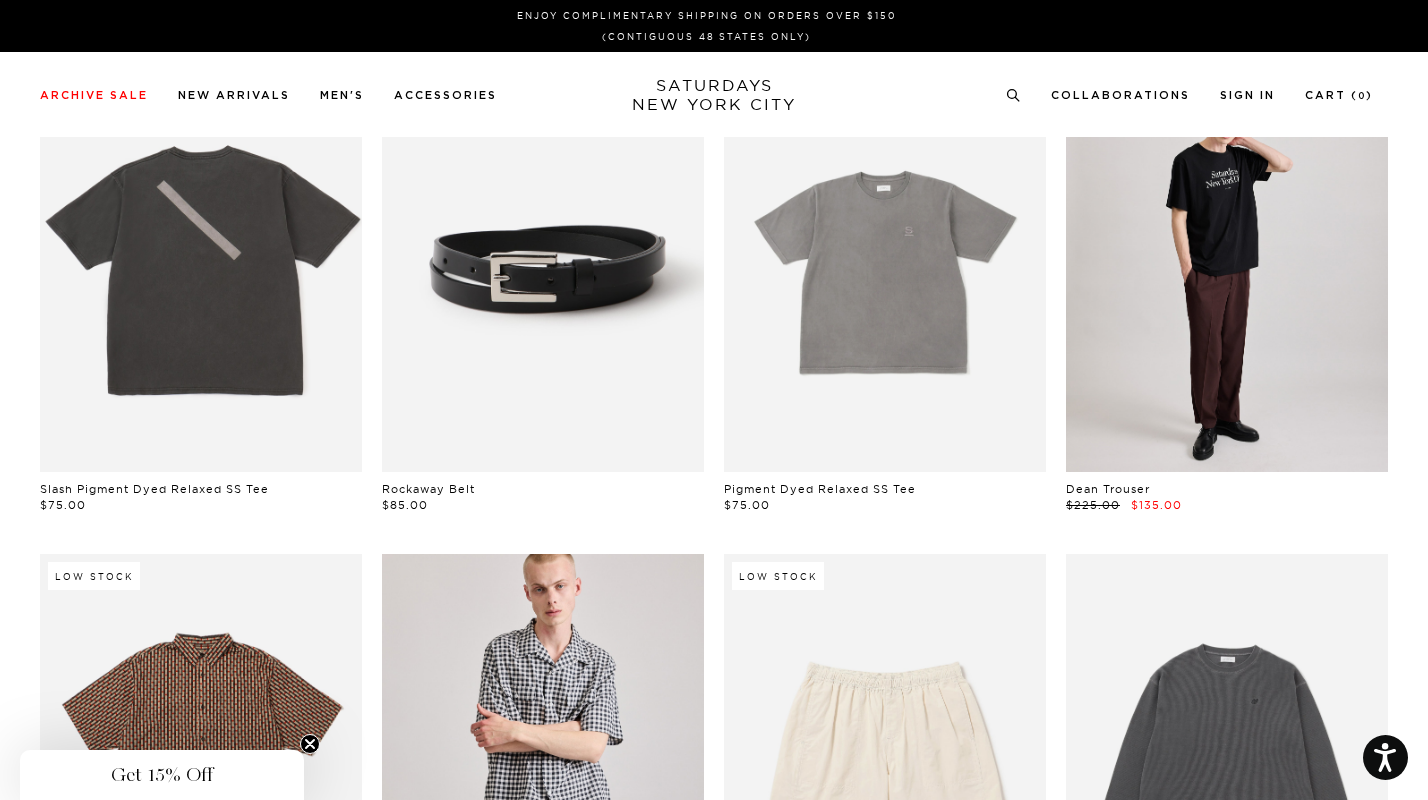 scroll, scrollTop: 0, scrollLeft: 0, axis: both 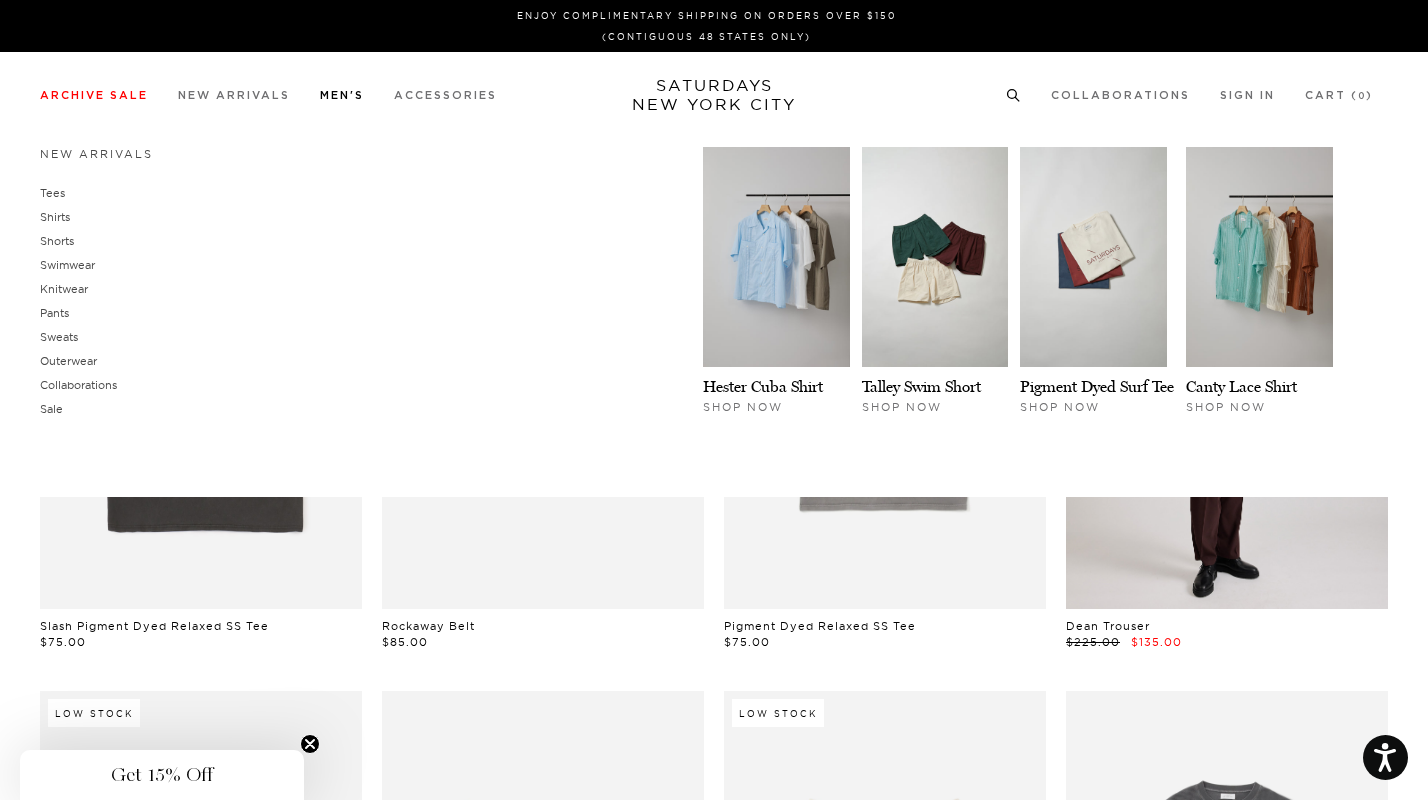 click on "Men's
New Arrivals
Tees
Shirts
Shorts
Swimwear
Knitwear
Pants
Sweats
Outerwear" at bounding box center (342, 94) 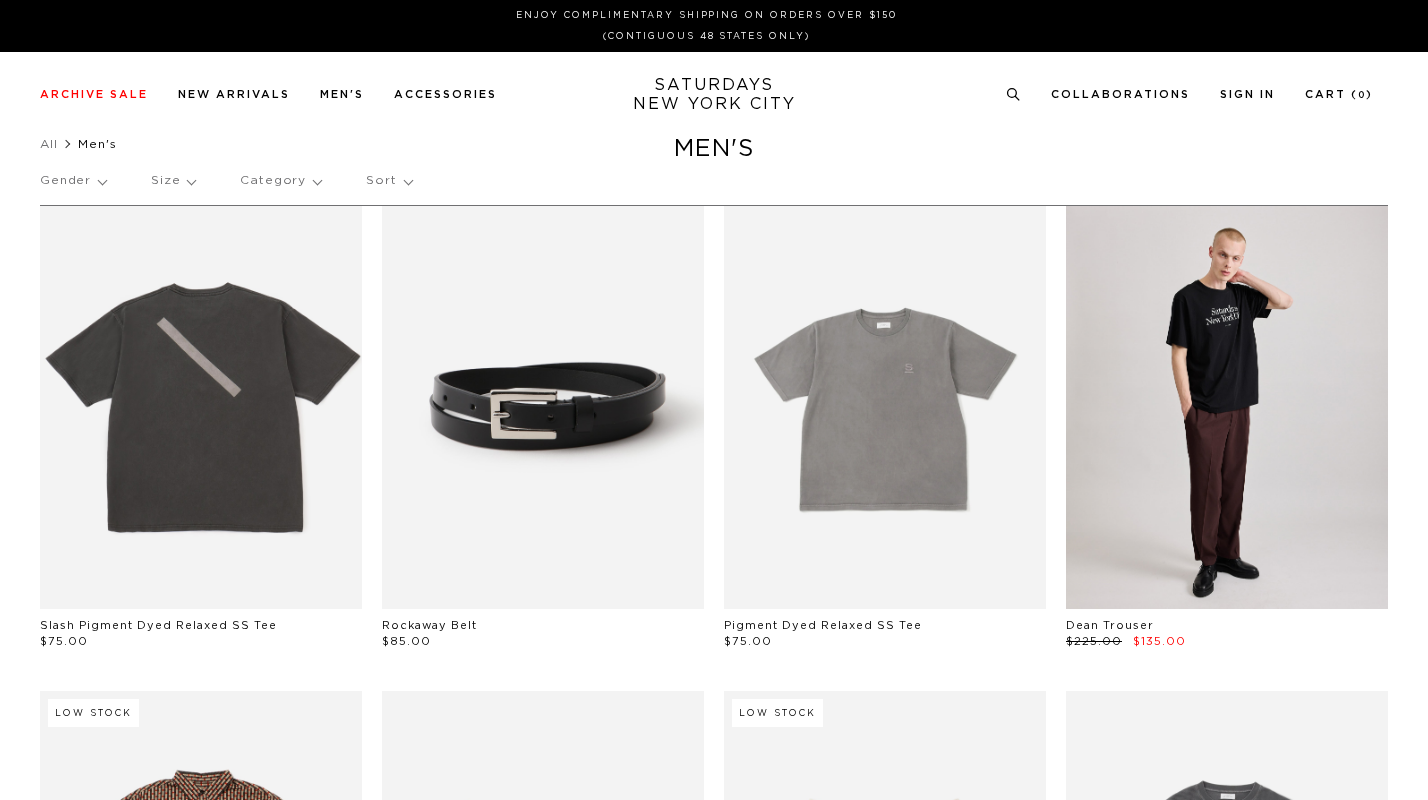 scroll, scrollTop: 0, scrollLeft: 0, axis: both 